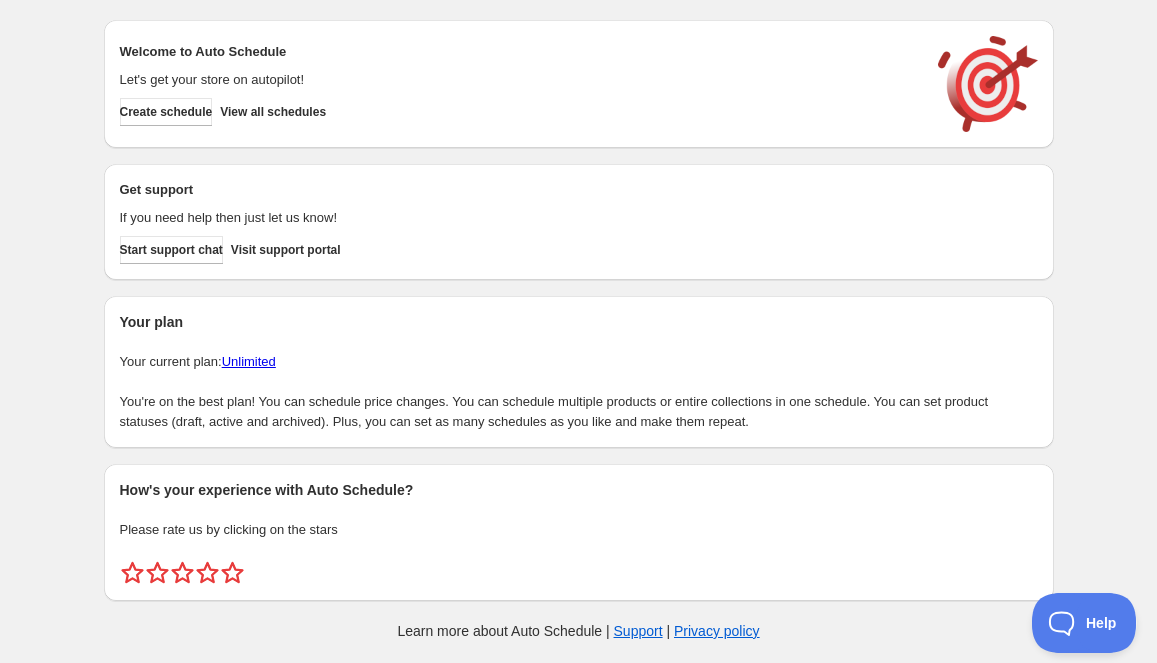 scroll, scrollTop: 0, scrollLeft: 0, axis: both 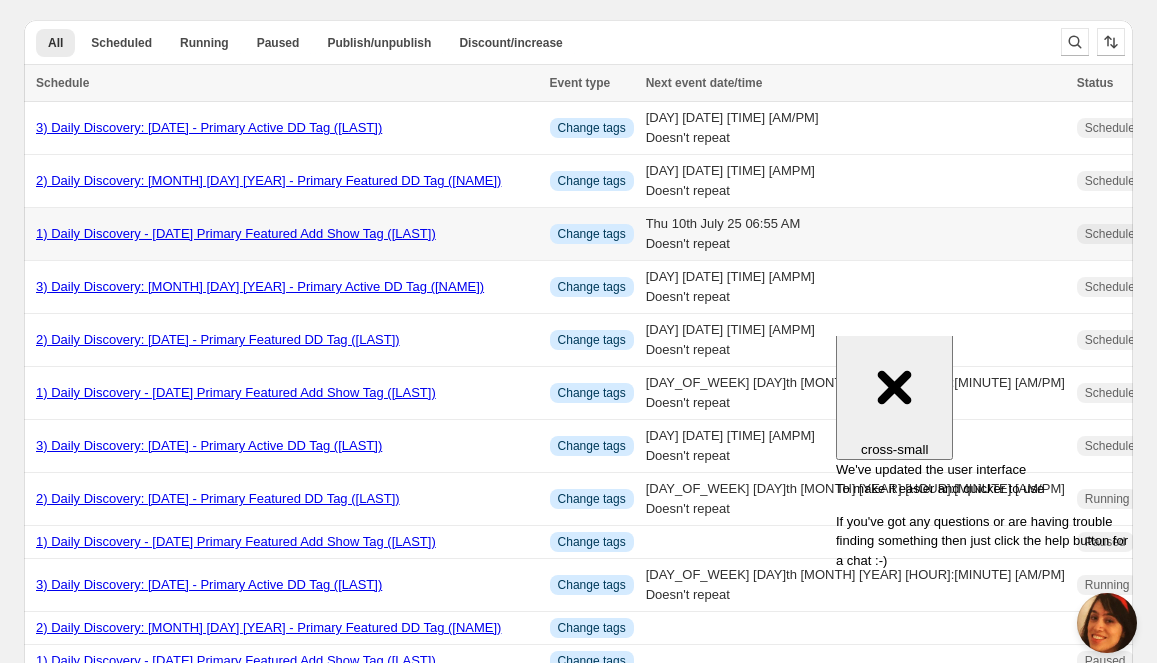 click on "1) Daily Discovery - [DATE] Primary Featured Add Show Tag ([LAST])" at bounding box center (236, 233) 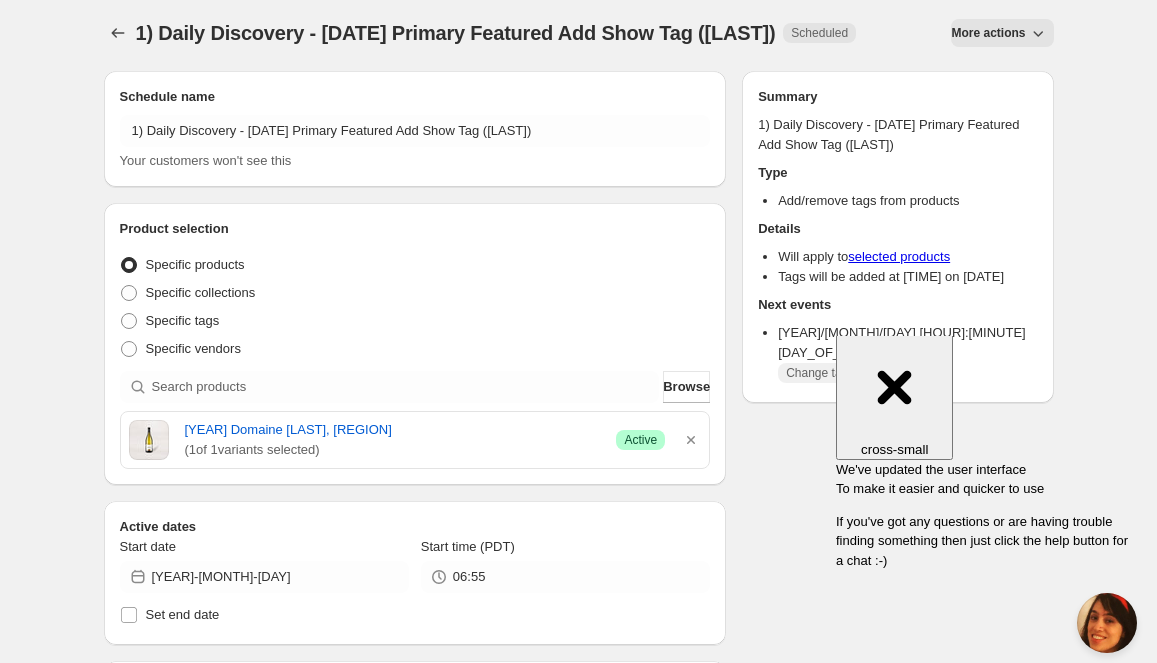 scroll, scrollTop: 0, scrollLeft: 0, axis: both 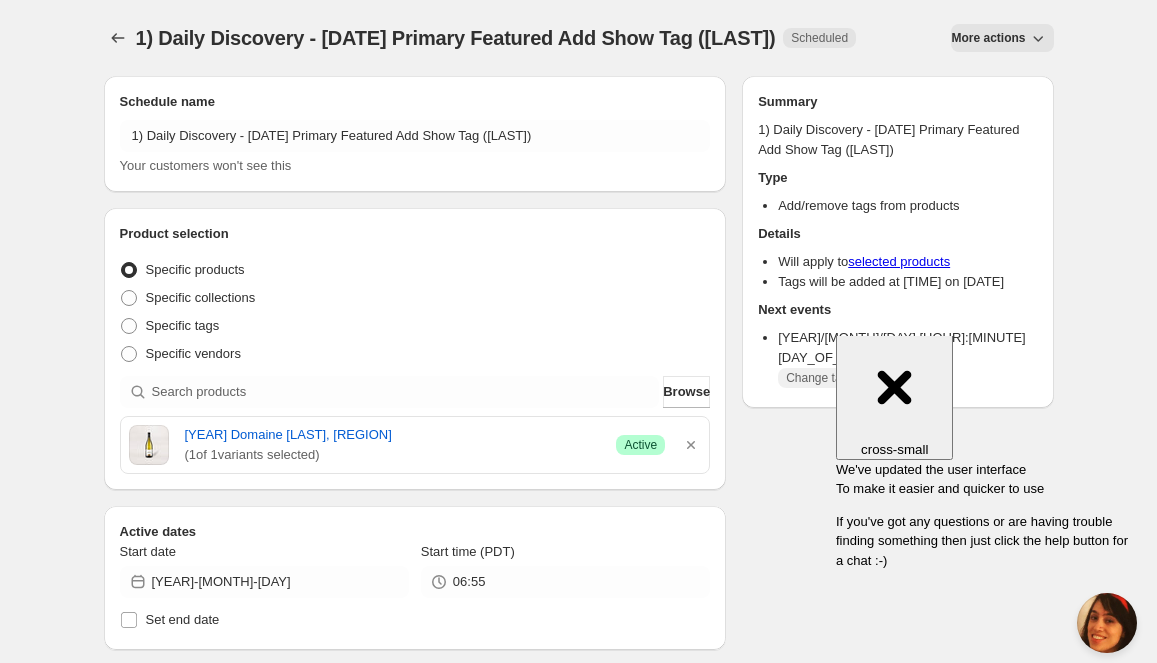 click on "More actions" at bounding box center [988, 38] 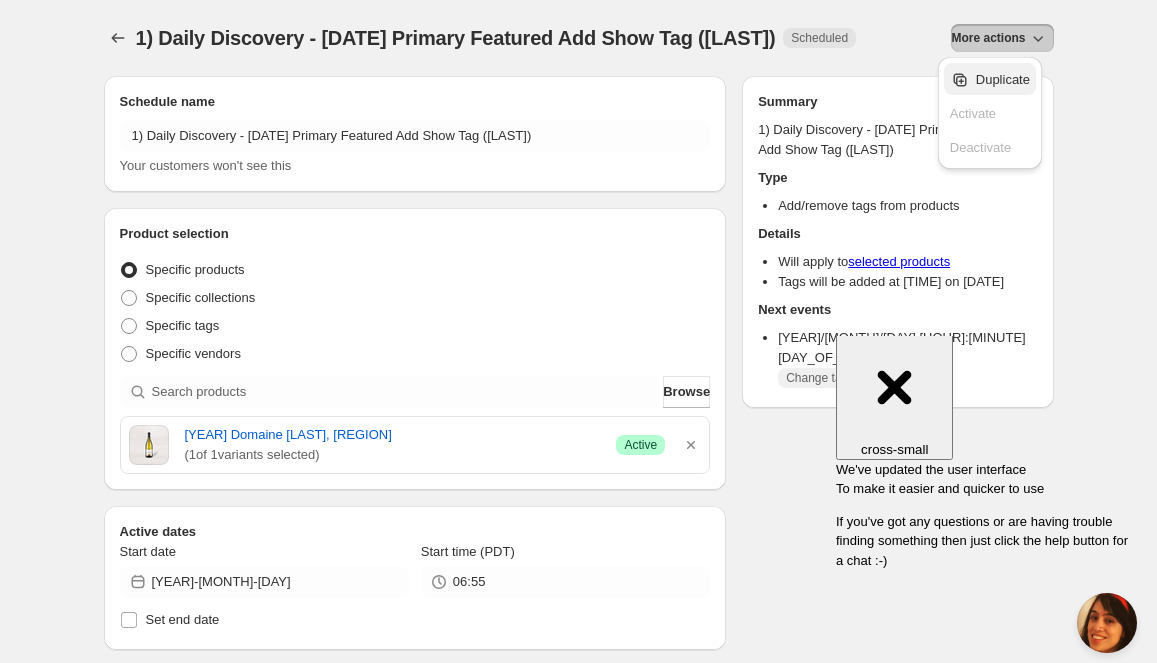 click on "Duplicate" at bounding box center (1003, 79) 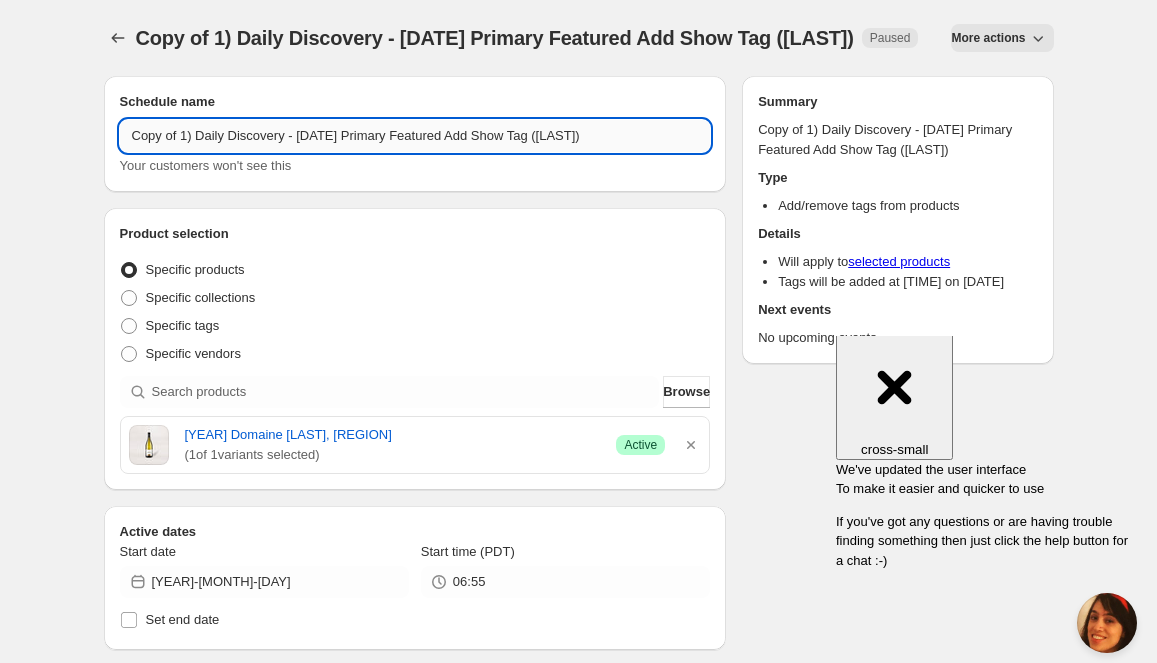 click on "Copy of 1) Daily Discovery - [DATE] Primary Featured Add Show Tag ([LAST])" at bounding box center (415, 136) 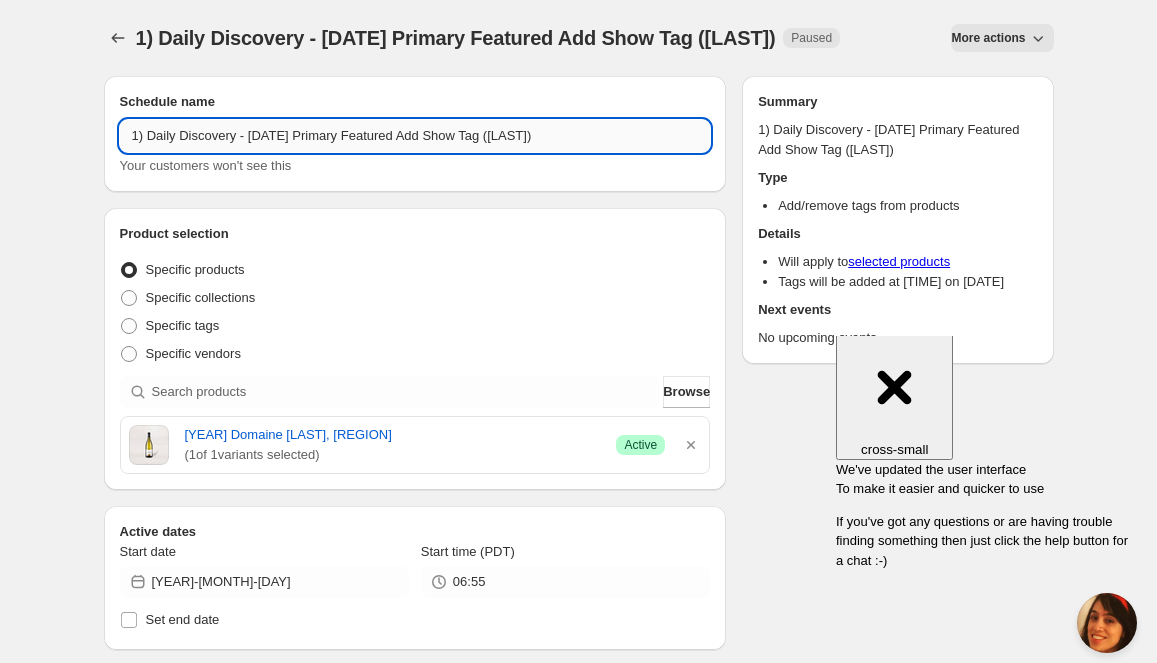 drag, startPoint x: 297, startPoint y: 138, endPoint x: 294, endPoint y: 149, distance: 11.401754 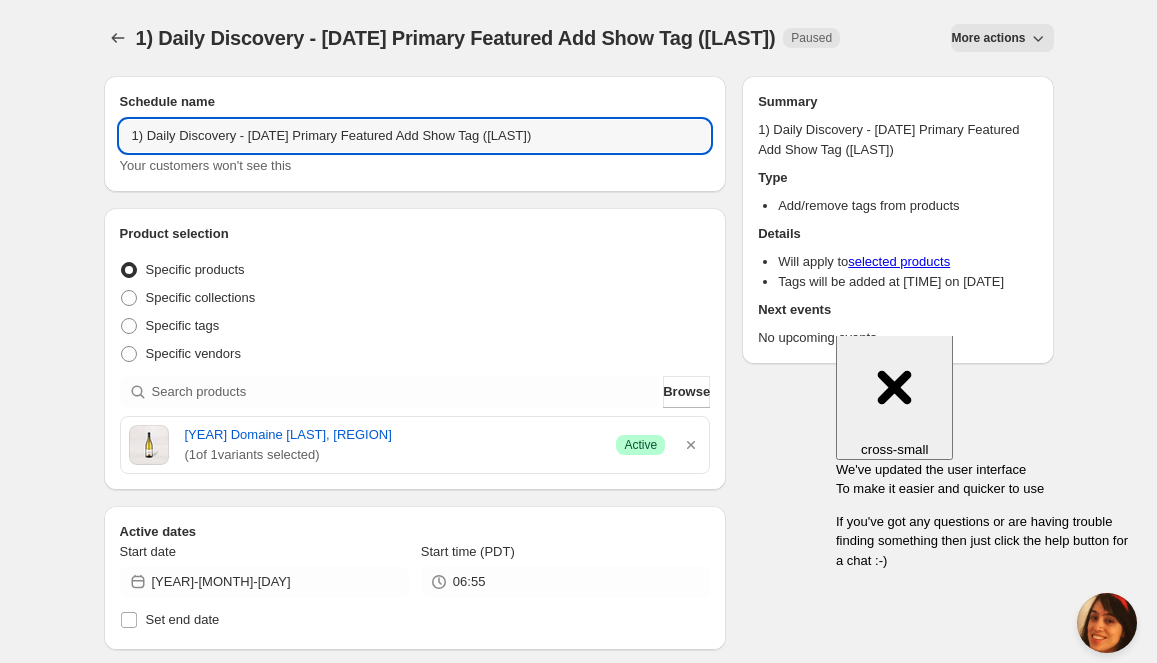 drag, startPoint x: 576, startPoint y: 135, endPoint x: 582, endPoint y: 157, distance: 22.803509 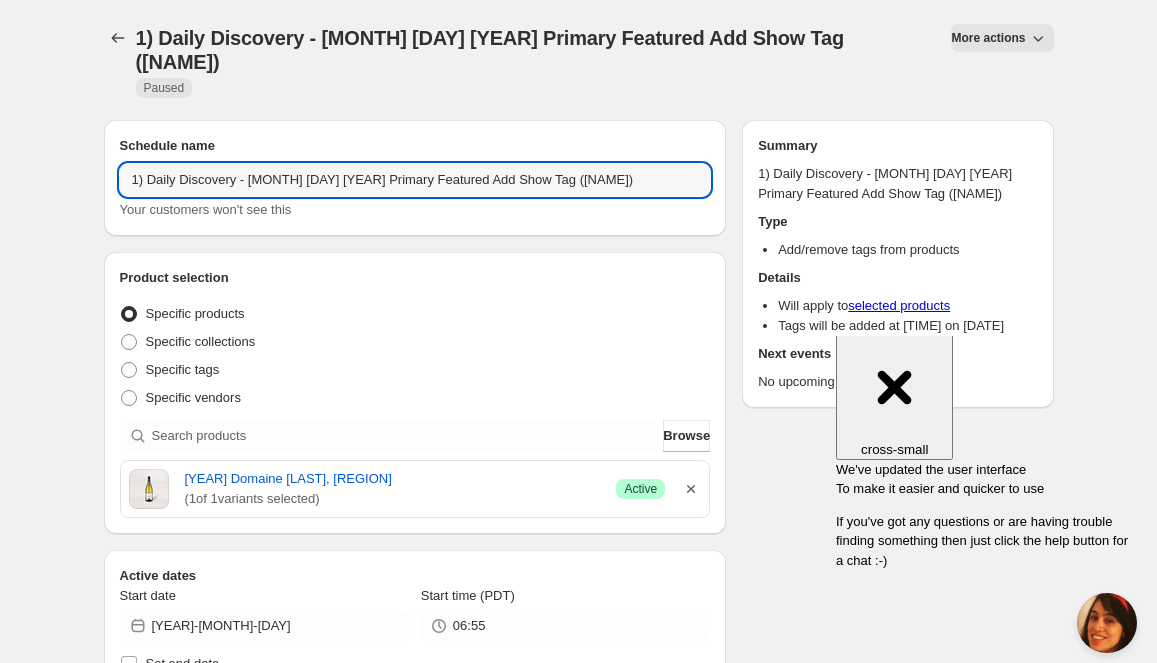 type on "1) Daily Discovery - [MONTH] [DAY] [YEAR] Primary Featured Add Show Tag ([NAME])" 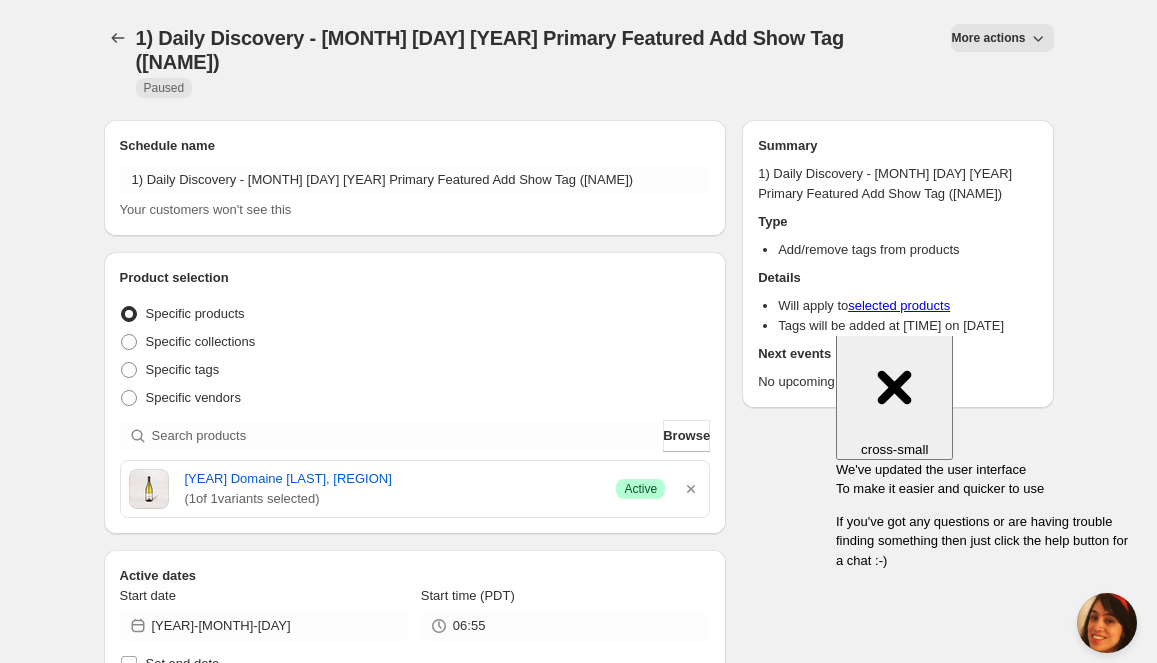 drag, startPoint x: 697, startPoint y: 448, endPoint x: 685, endPoint y: 444, distance: 12.649111 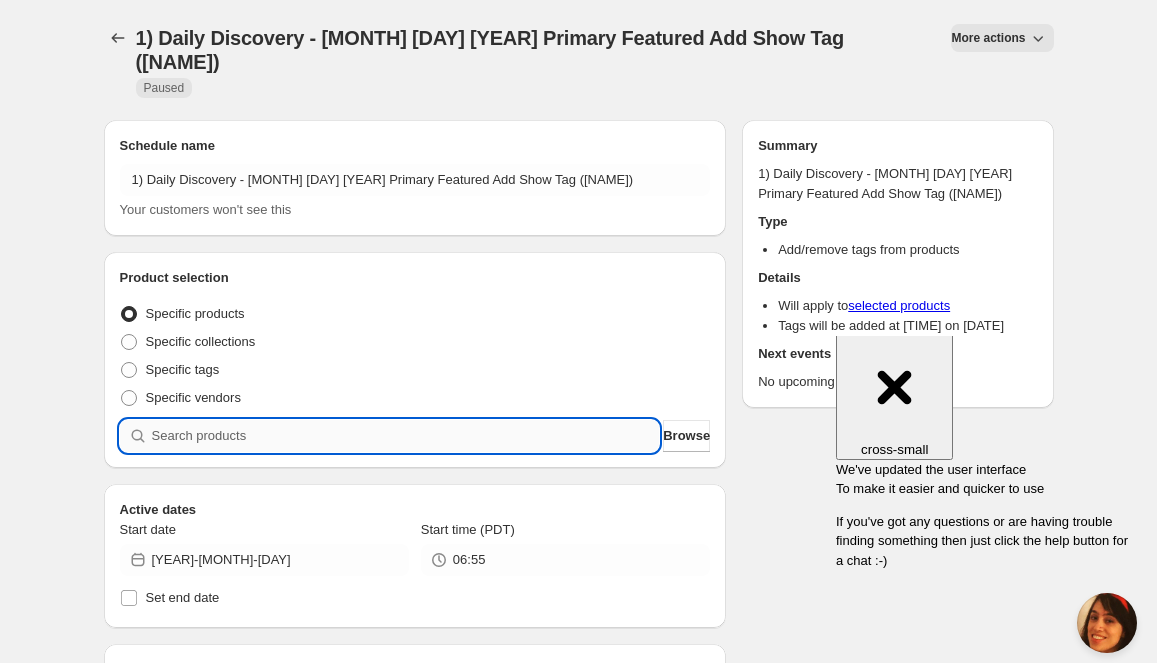 click at bounding box center [406, 436] 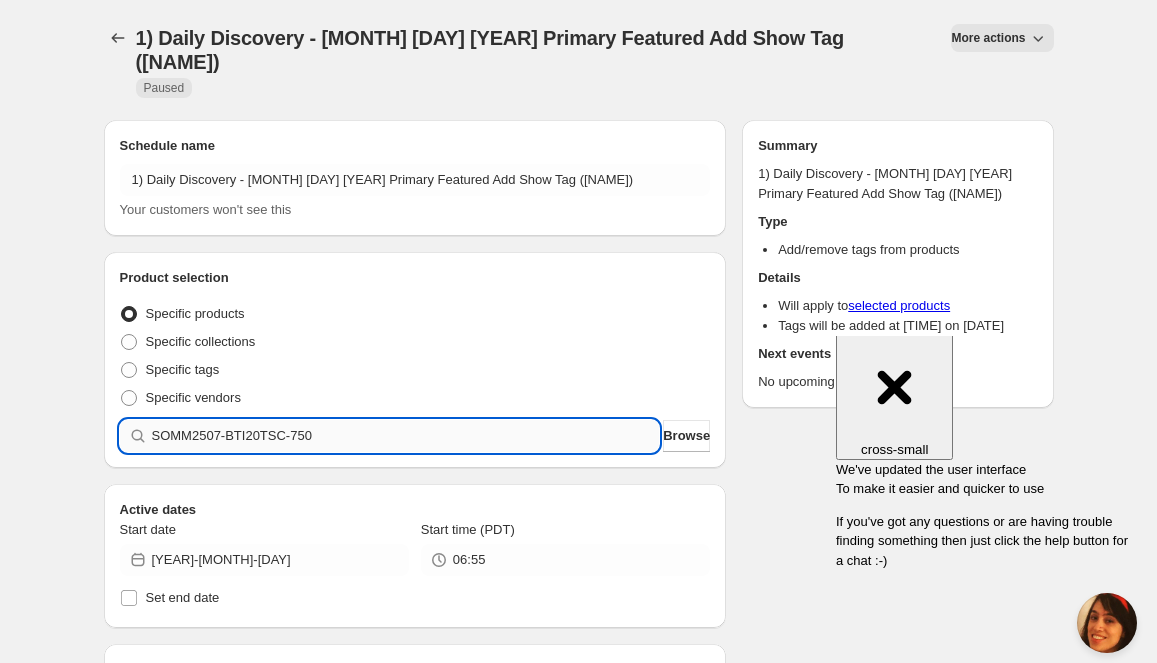 type 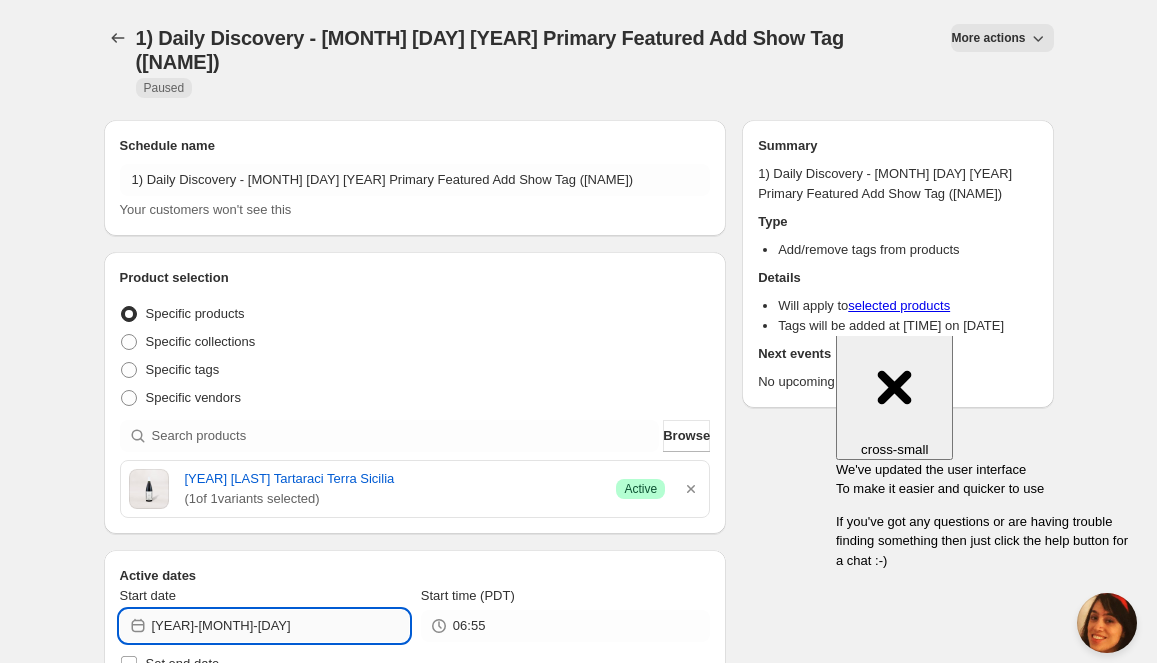 click on "[YEAR]-[MONTH]-[DAY]" at bounding box center [280, 626] 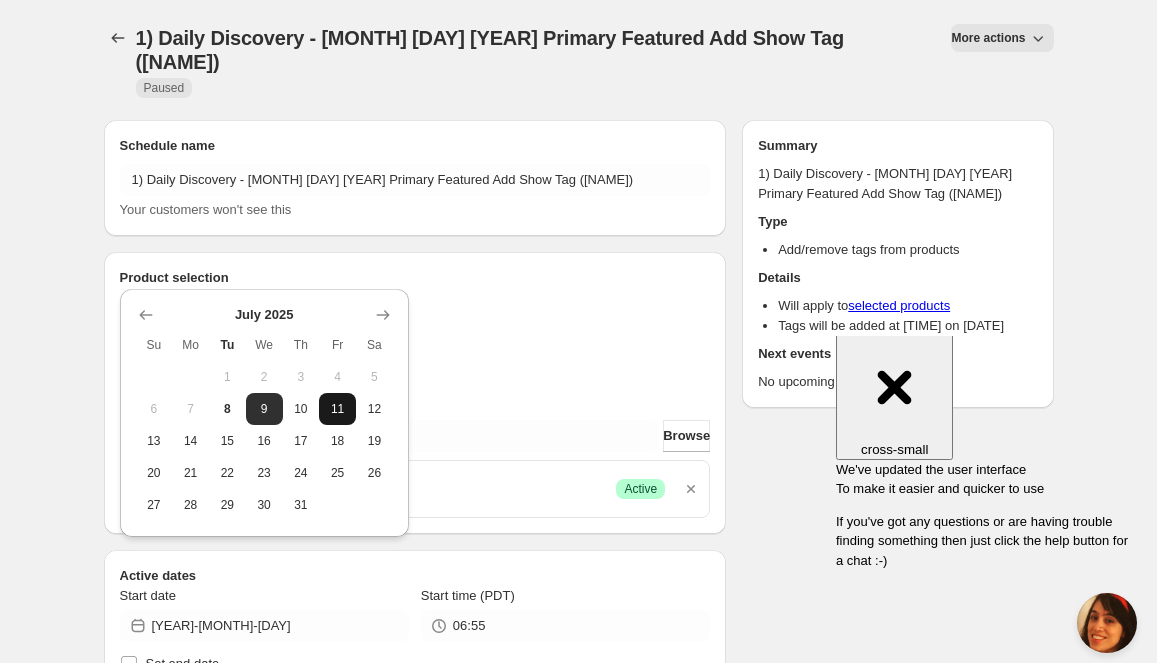 click on "11" at bounding box center [337, 409] 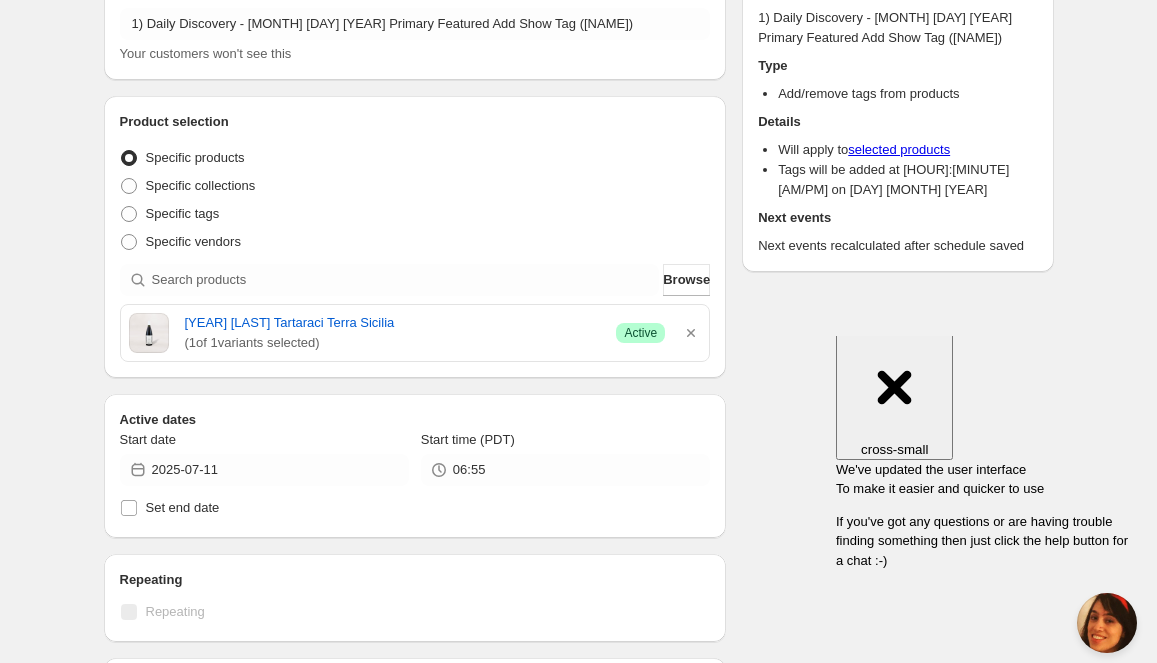 scroll, scrollTop: 181, scrollLeft: 0, axis: vertical 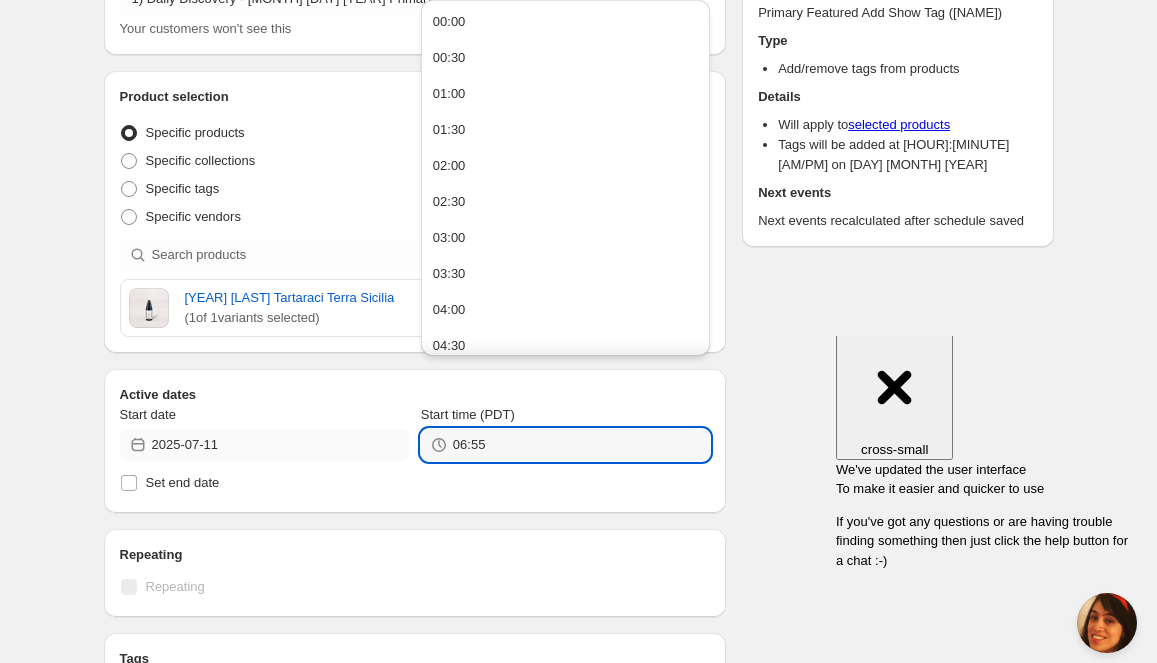 drag, startPoint x: 501, startPoint y: 394, endPoint x: 228, endPoint y: 402, distance: 273.1172 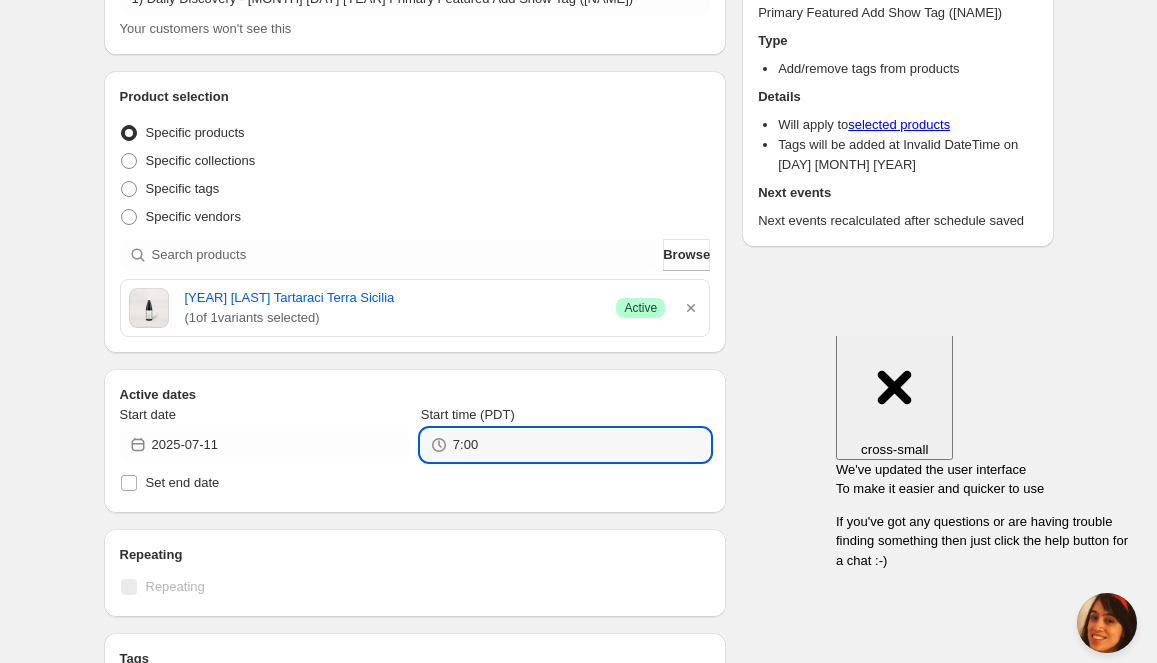 scroll, scrollTop: 217, scrollLeft: 0, axis: vertical 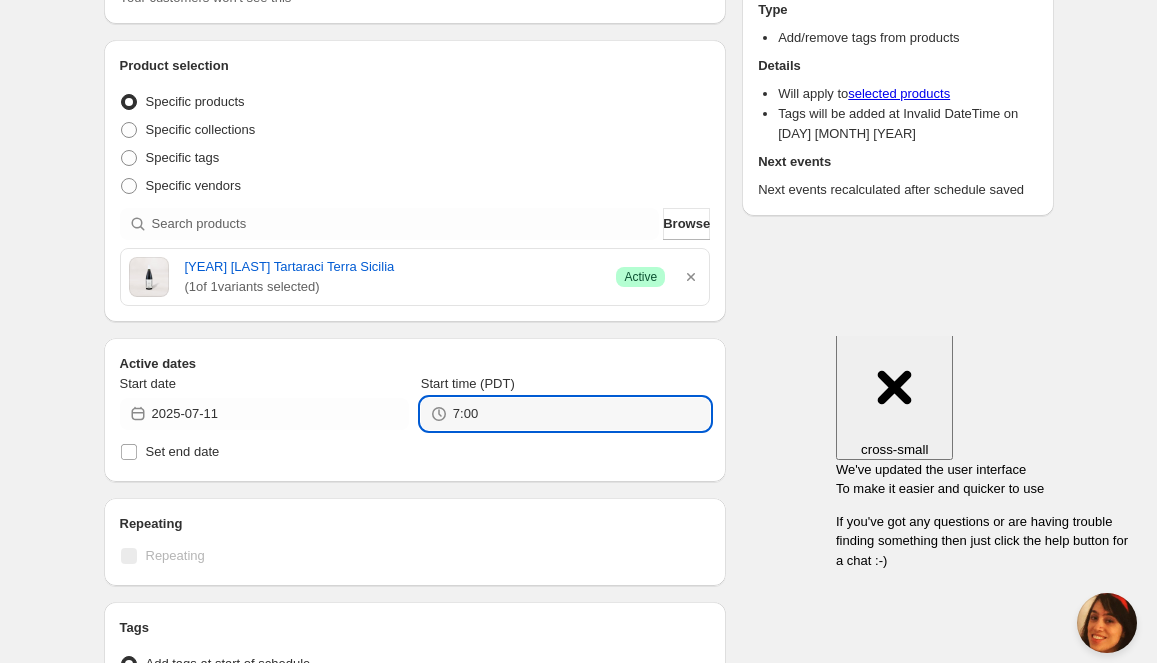 type on "7:00" 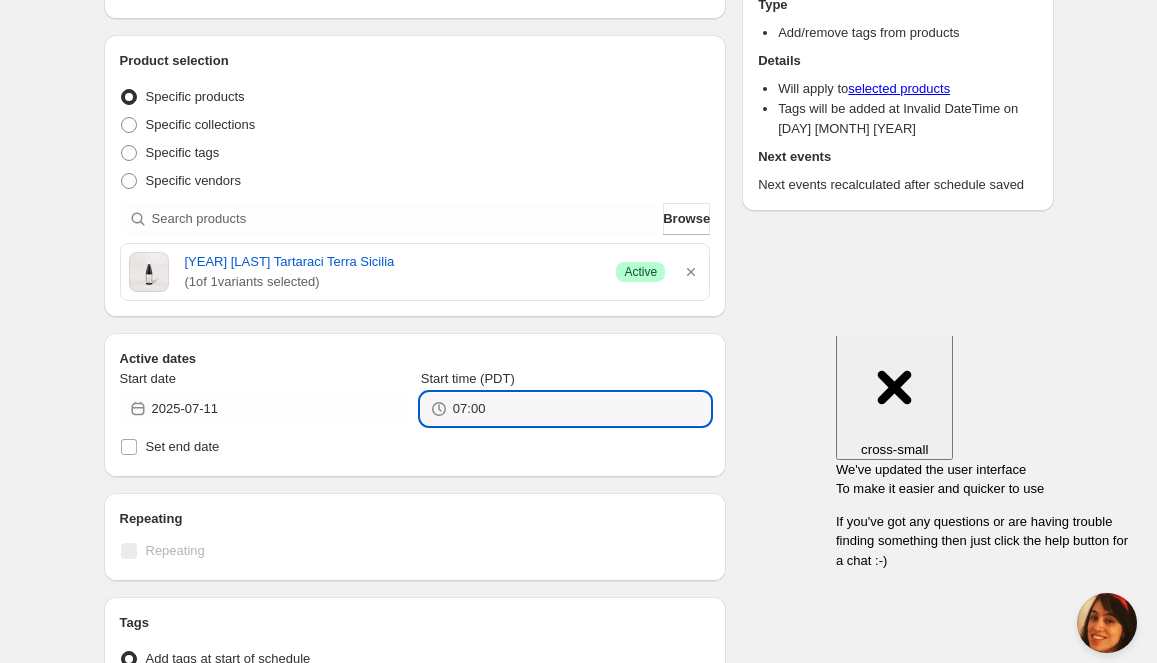 click on "Repeating Repeating" at bounding box center (415, -39) 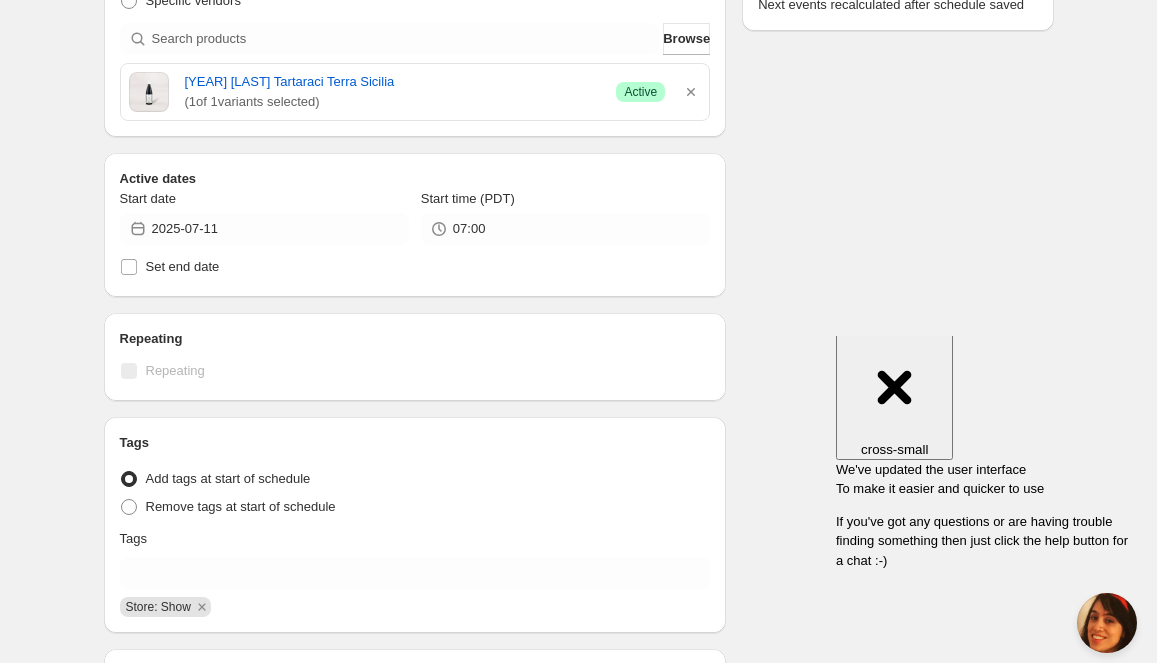 scroll, scrollTop: 422, scrollLeft: 0, axis: vertical 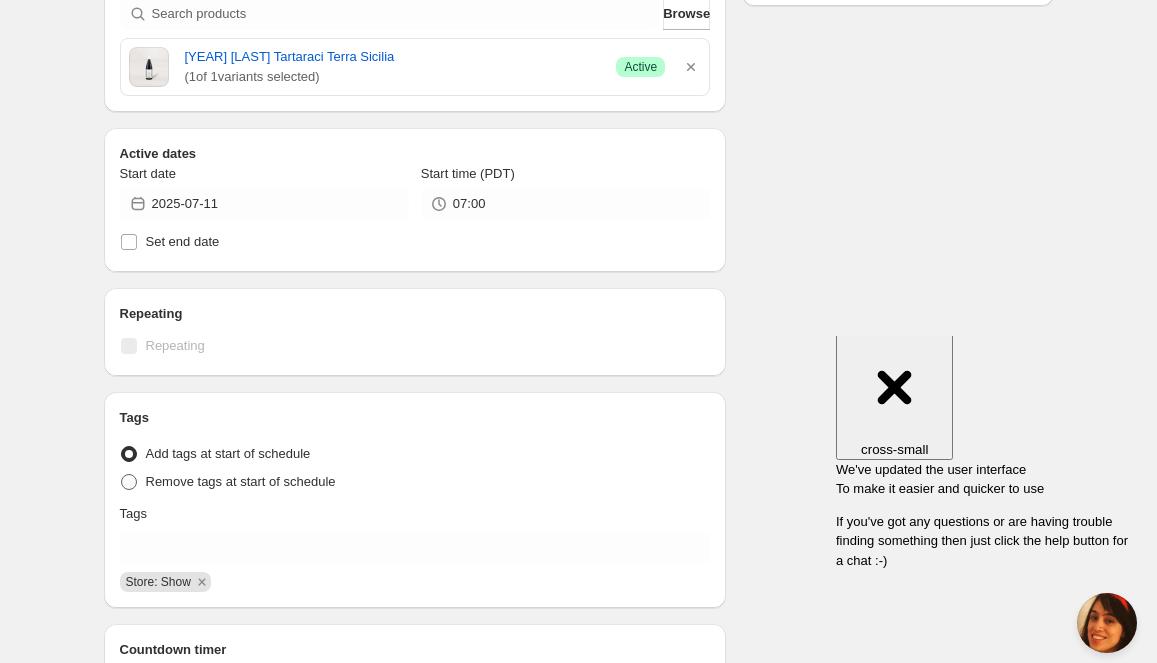click at bounding box center (129, 482) 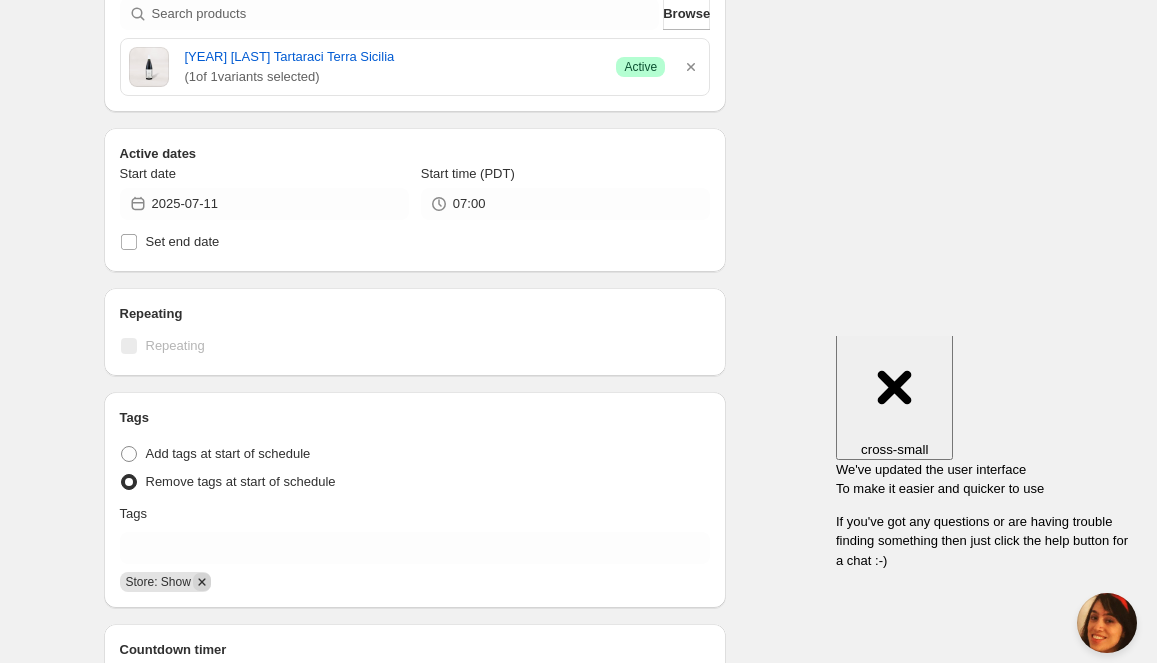 click at bounding box center [202, 582] 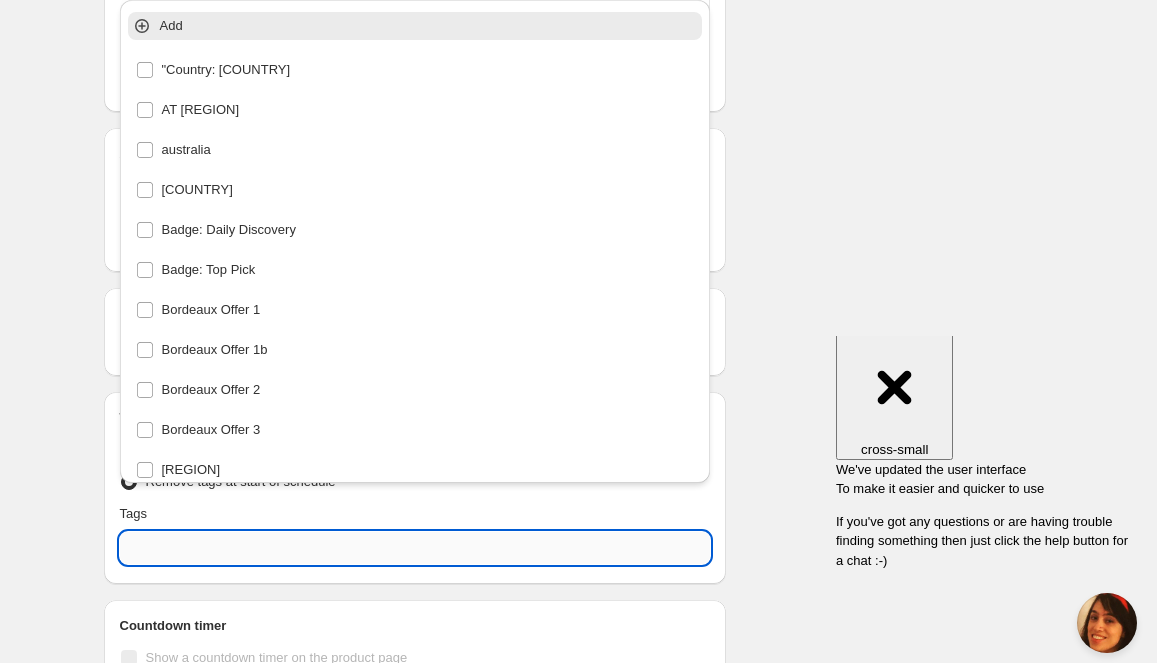 click at bounding box center [415, 548] 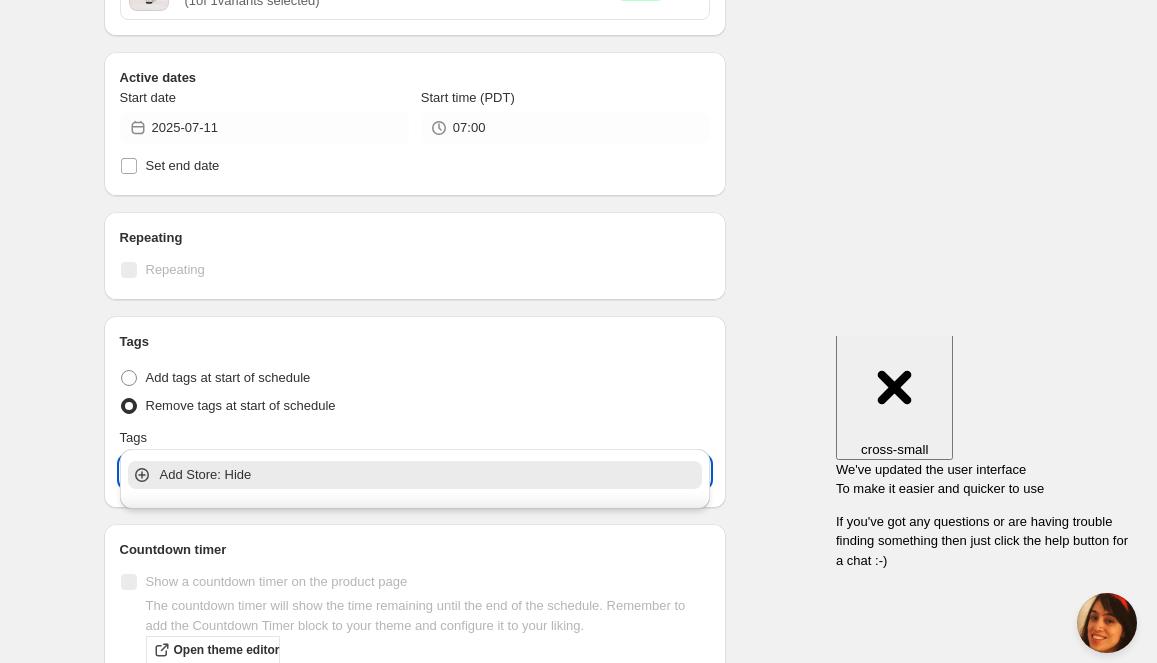 scroll, scrollTop: 505, scrollLeft: 0, axis: vertical 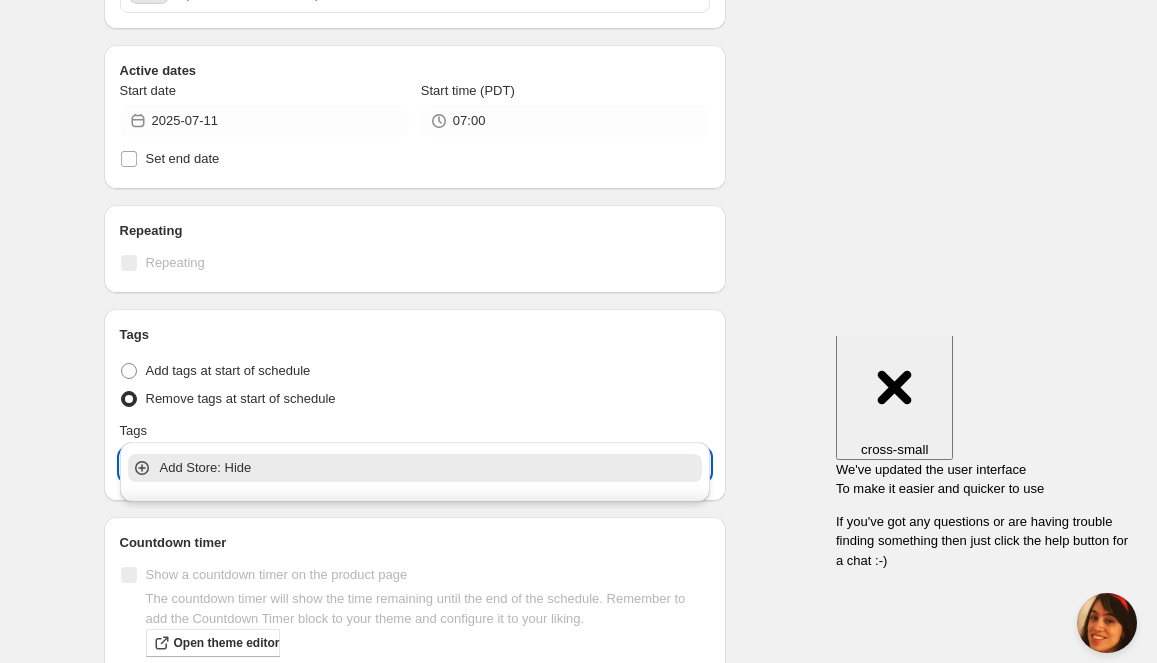 click on "Add Store: Hide" at bounding box center (429, 468) 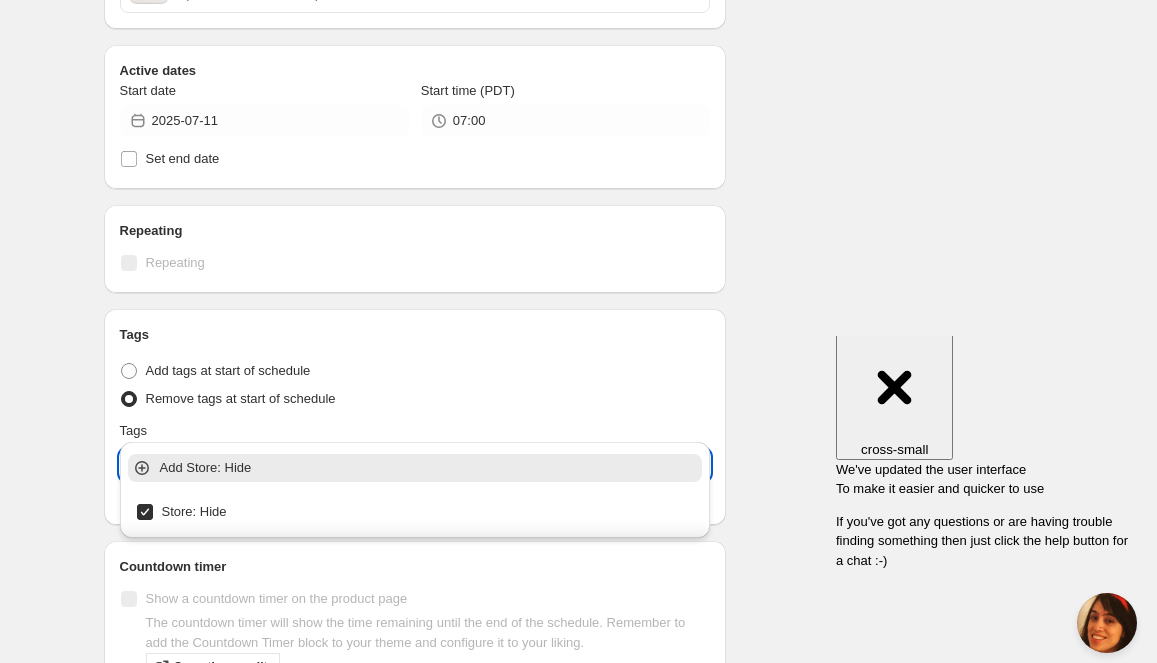scroll, scrollTop: 494, scrollLeft: 0, axis: vertical 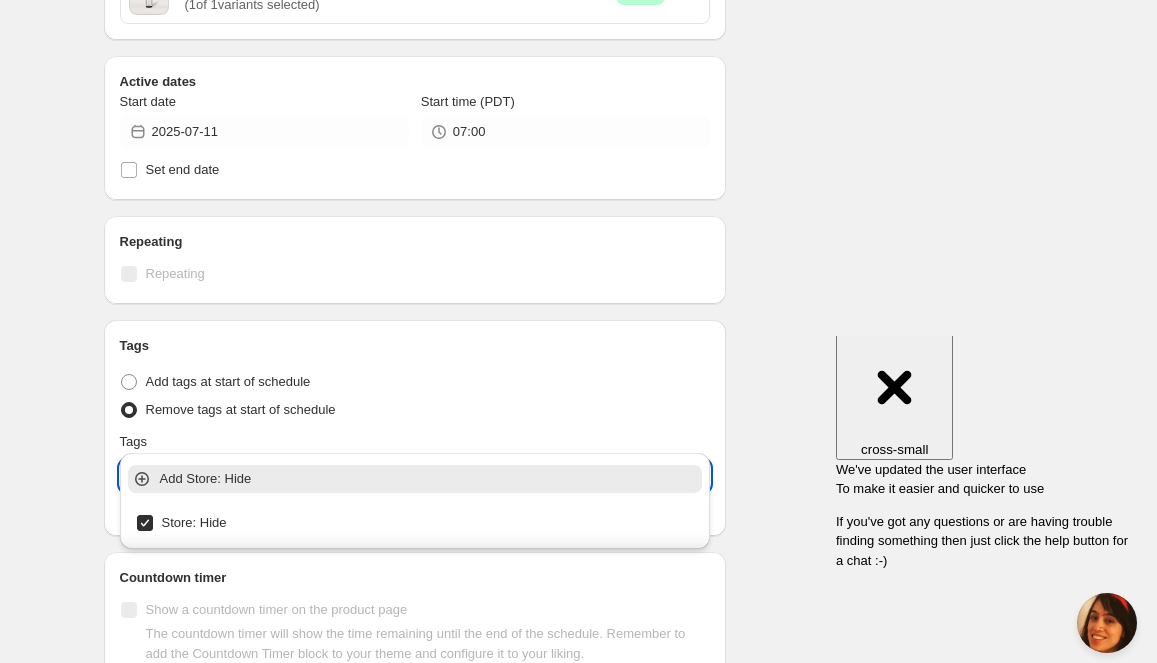type on "Store: Hide" 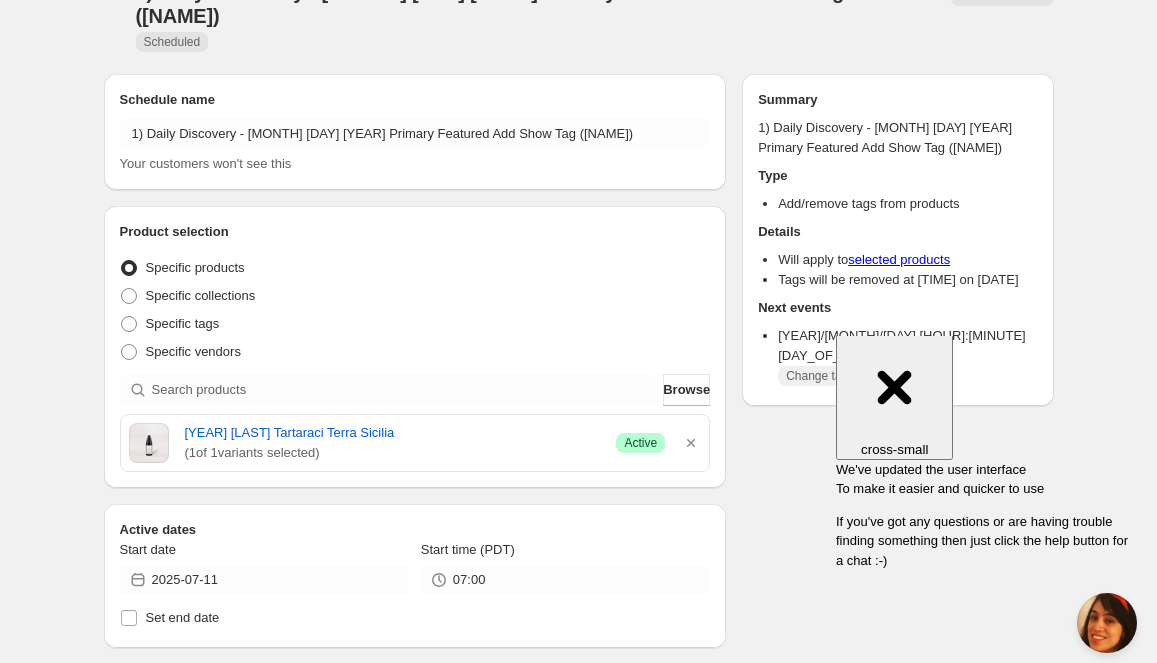 scroll, scrollTop: 0, scrollLeft: 0, axis: both 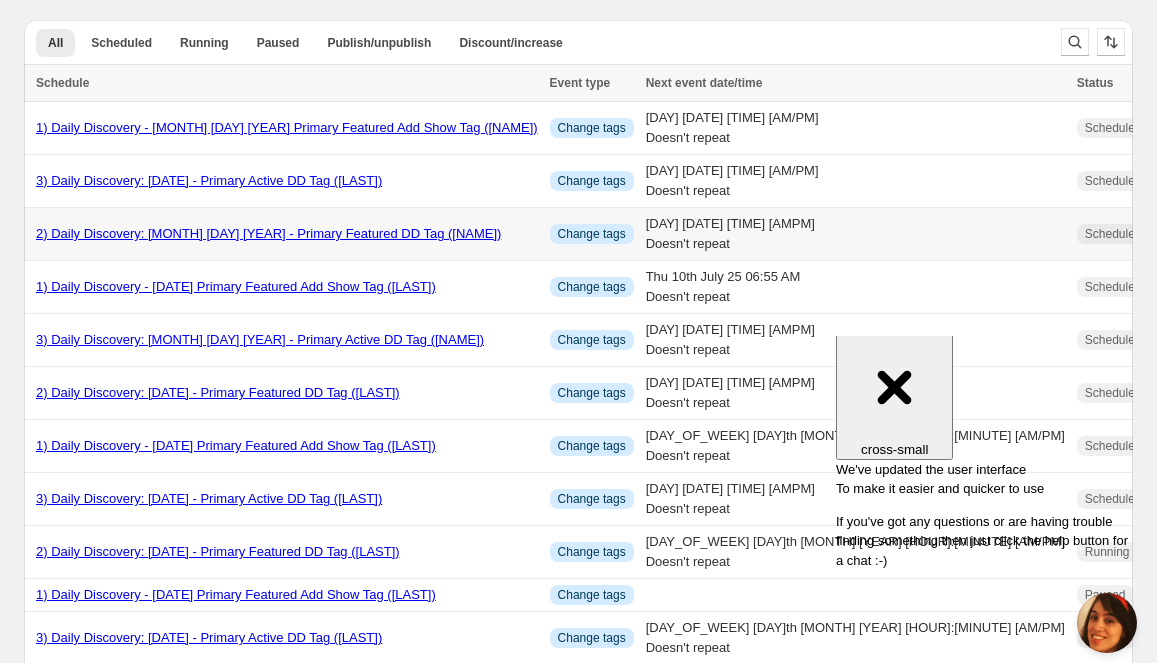 click on "2) Daily Discovery: [MONTH] [DAY] [YEAR] - Primary Featured DD Tag ([NAME])" at bounding box center (268, 233) 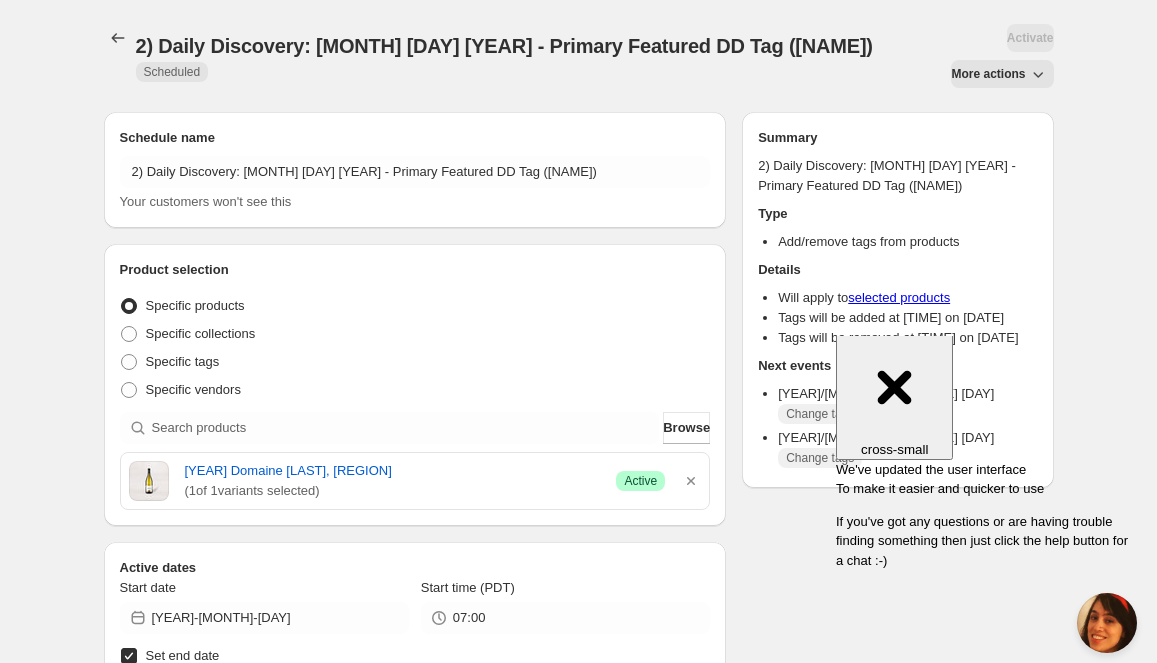 click on "More actions" at bounding box center (988, 74) 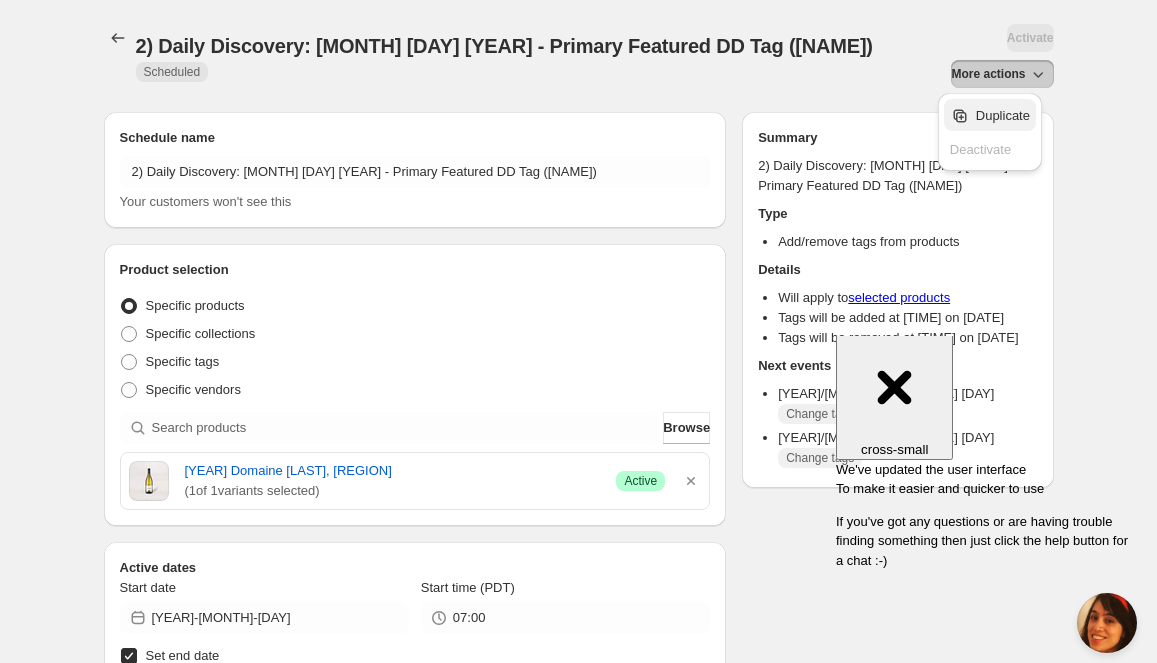 click on "Duplicate" at bounding box center (1003, 115) 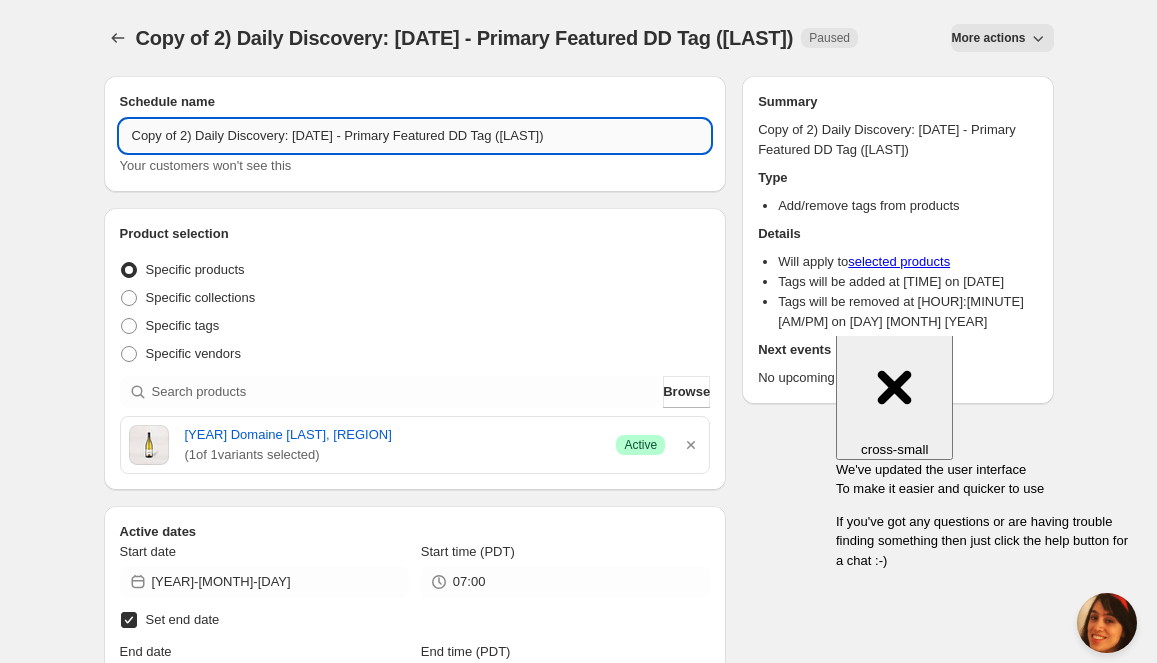 click on "Copy of 2) Daily Discovery: [DATE] - Primary Featured DD Tag ([LAST])" at bounding box center [415, 136] 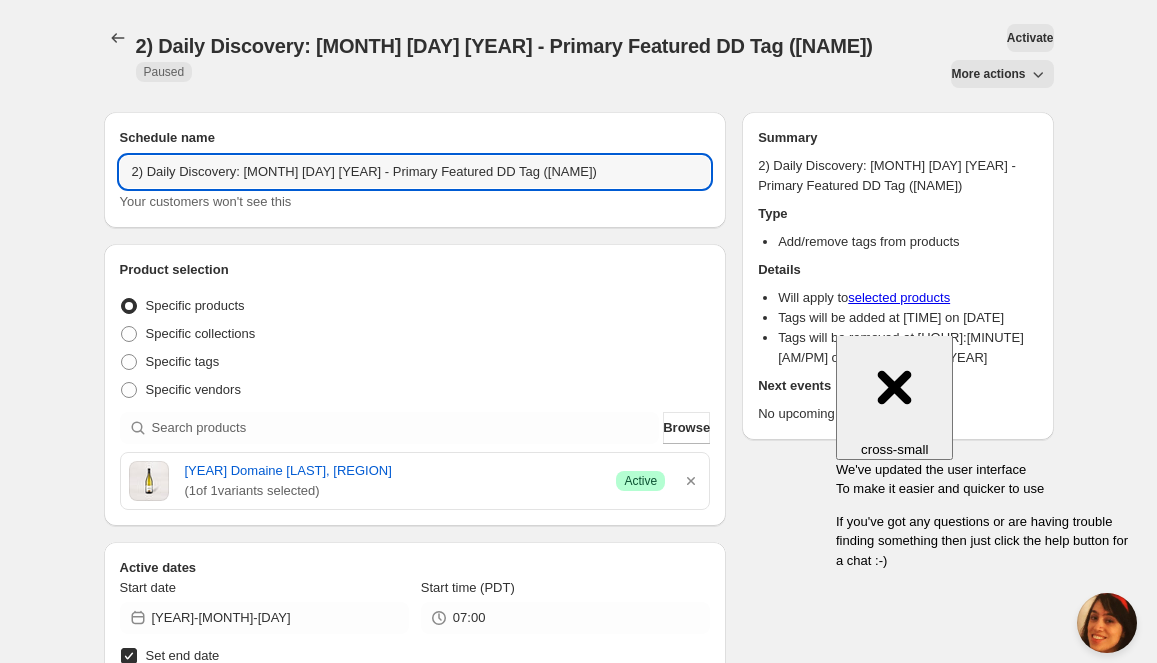drag, startPoint x: 291, startPoint y: 135, endPoint x: 289, endPoint y: 169, distance: 34.058773 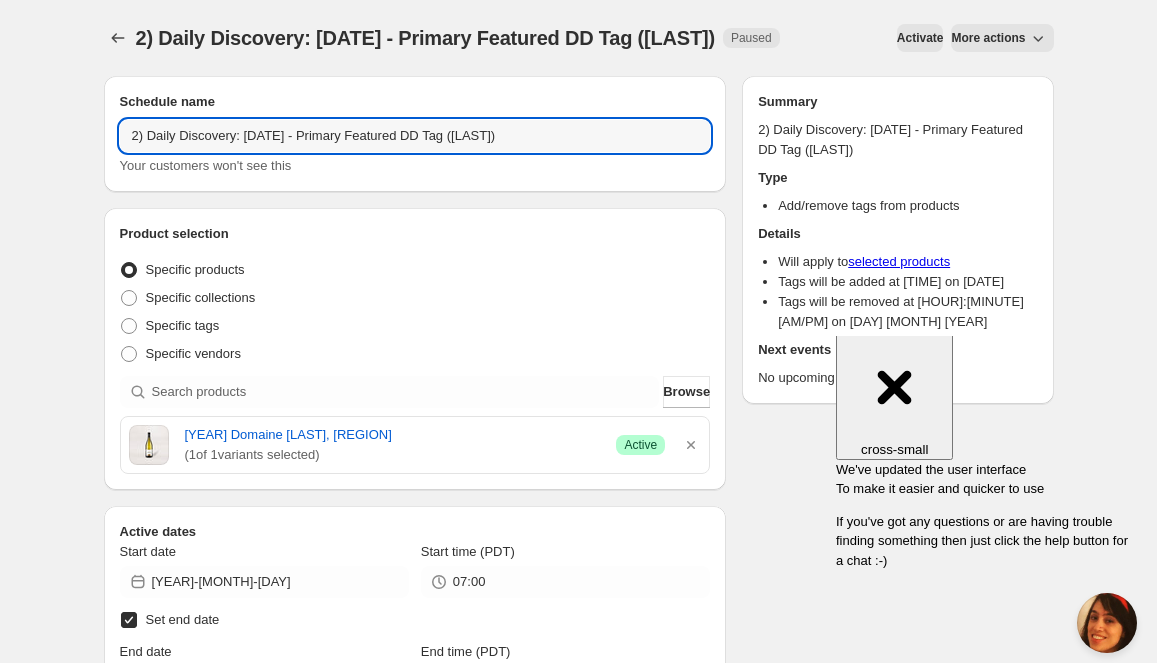 scroll, scrollTop: 1, scrollLeft: 0, axis: vertical 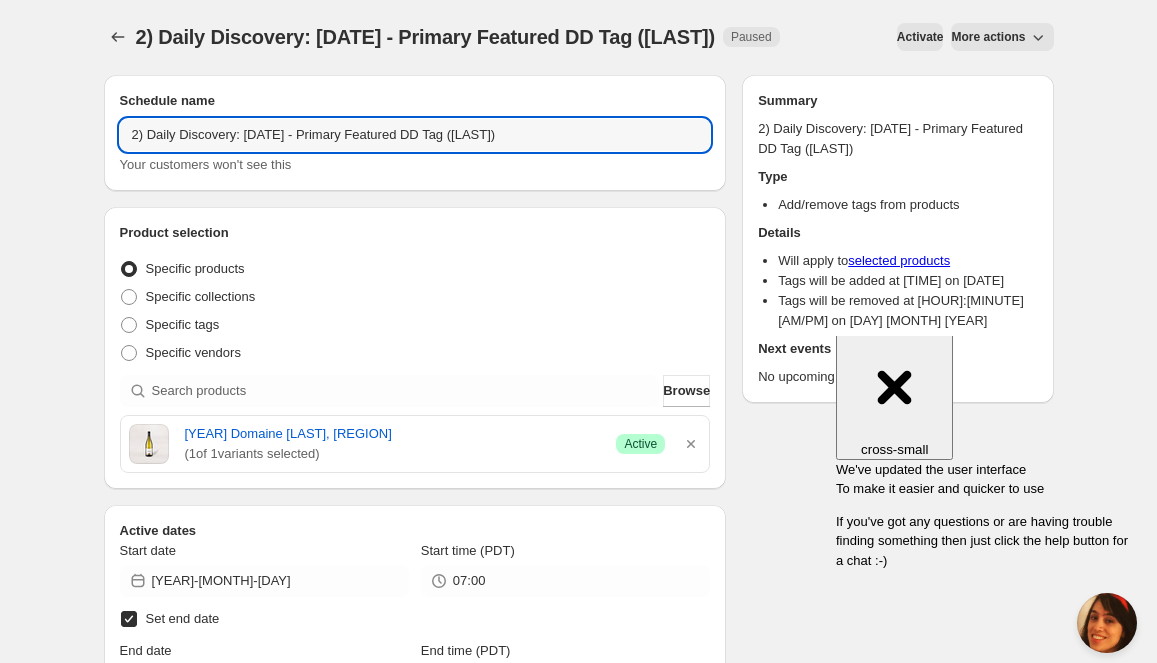 drag, startPoint x: 540, startPoint y: 135, endPoint x: 538, endPoint y: 165, distance: 30.066593 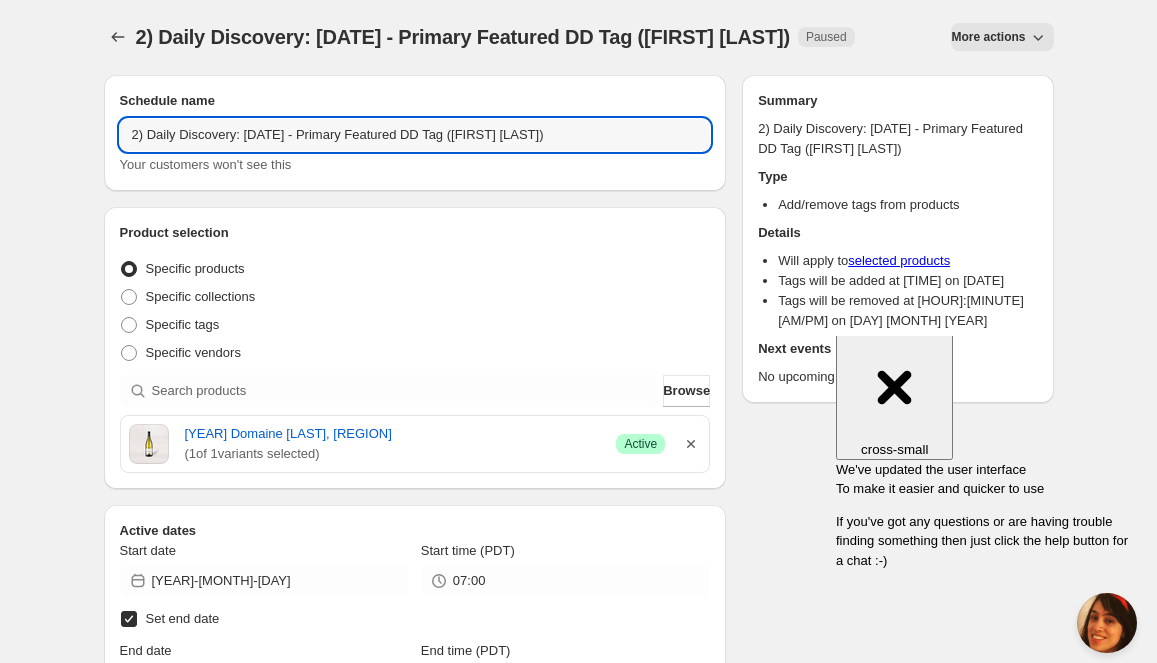 type on "2) Daily Discovery: [DATE] - Primary Featured DD Tag ([FIRST] [LAST])" 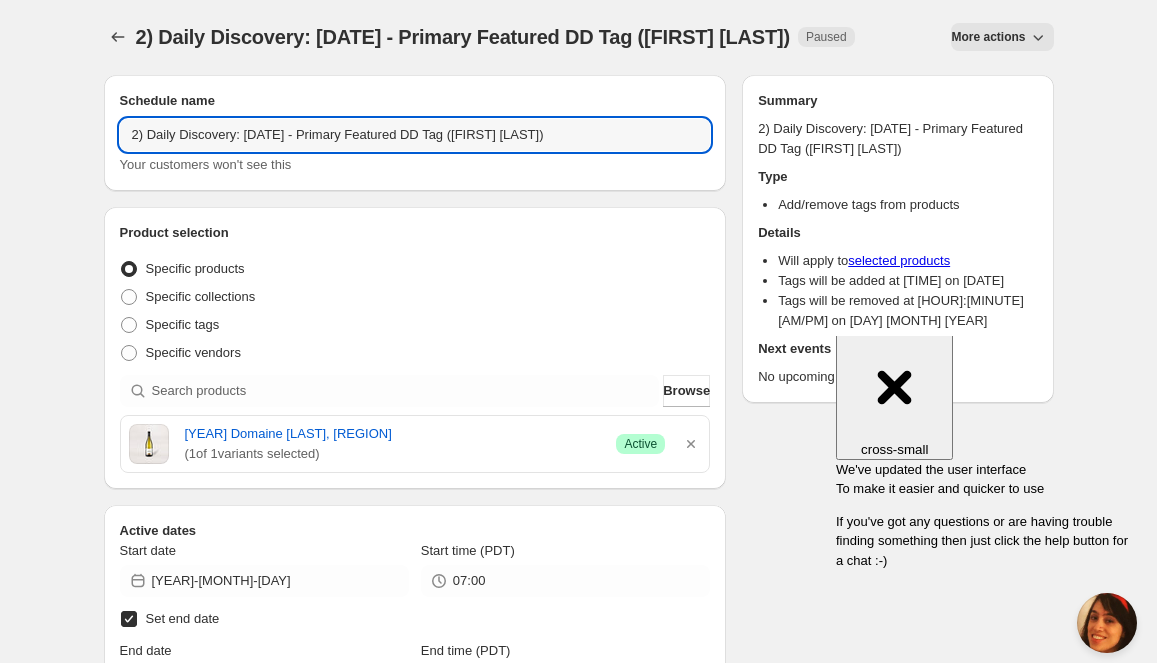 drag, startPoint x: 693, startPoint y: 443, endPoint x: 675, endPoint y: 437, distance: 18.973665 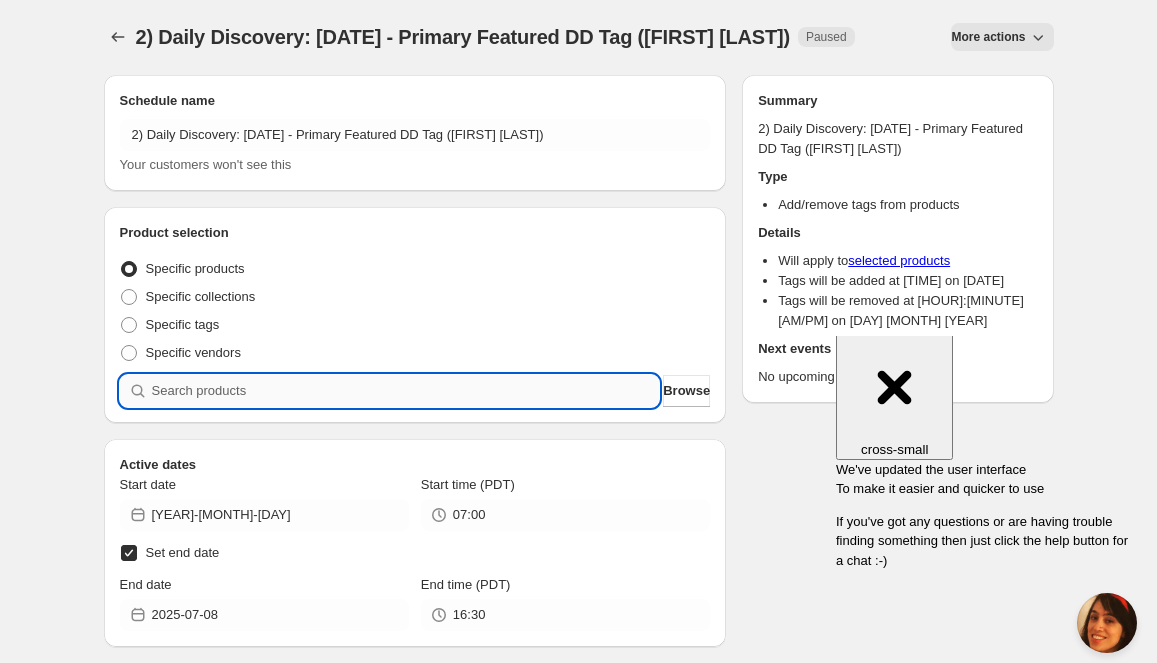 click at bounding box center [406, 391] 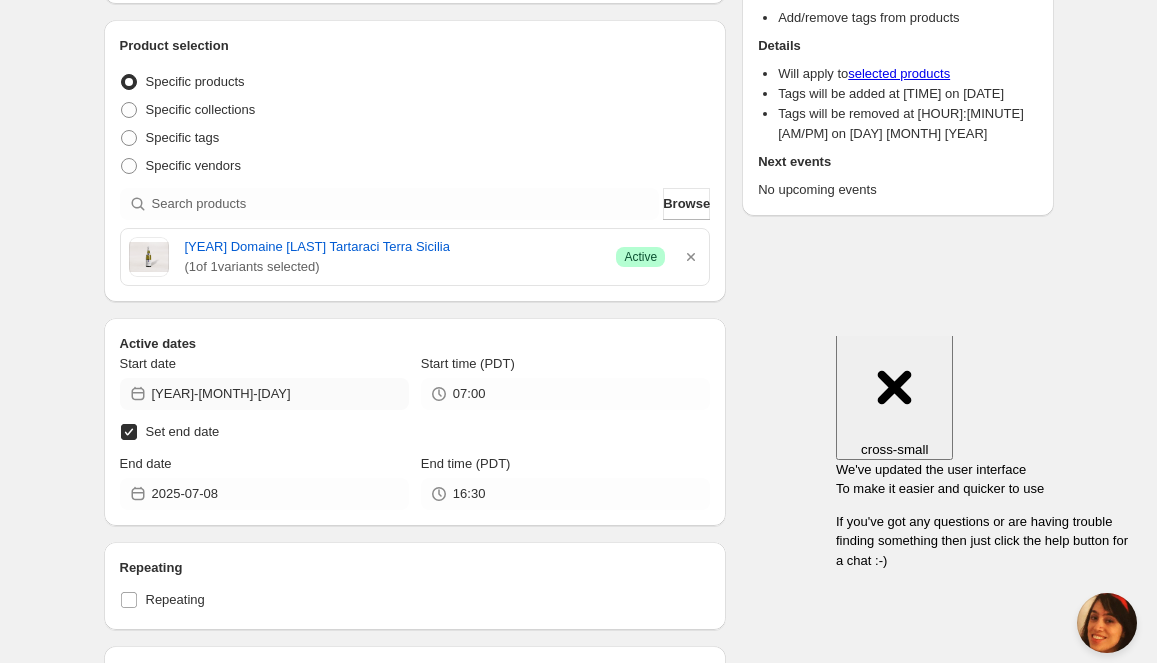 scroll, scrollTop: 191, scrollLeft: 0, axis: vertical 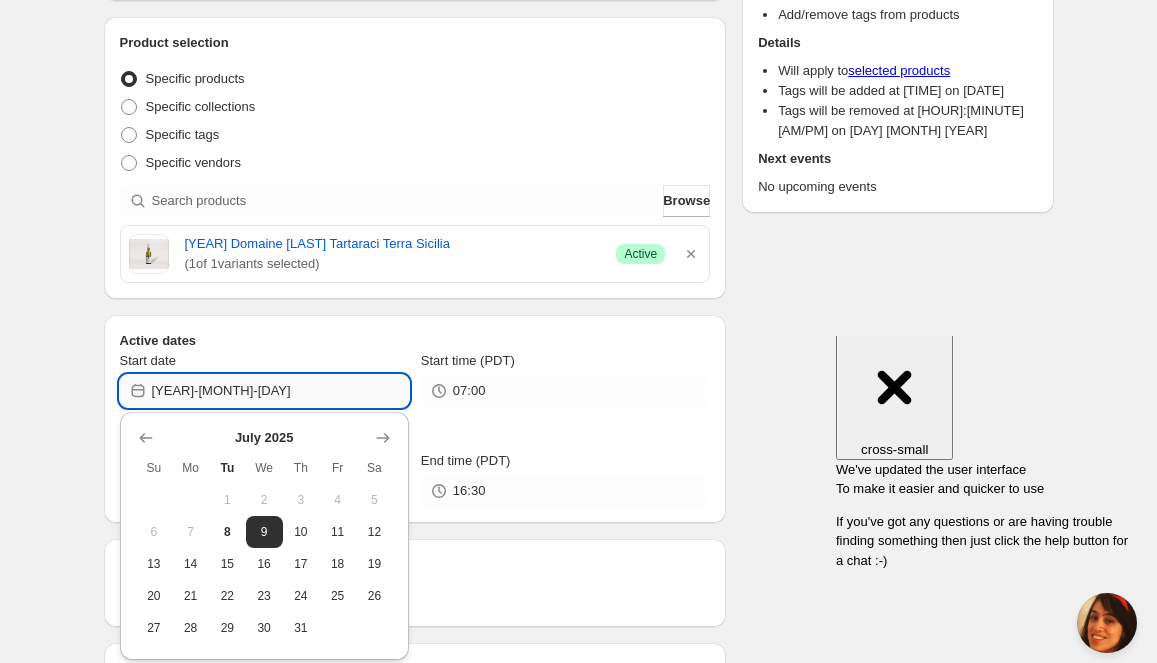 click on "[YEAR]-[MONTH]-[DAY]" at bounding box center [280, 391] 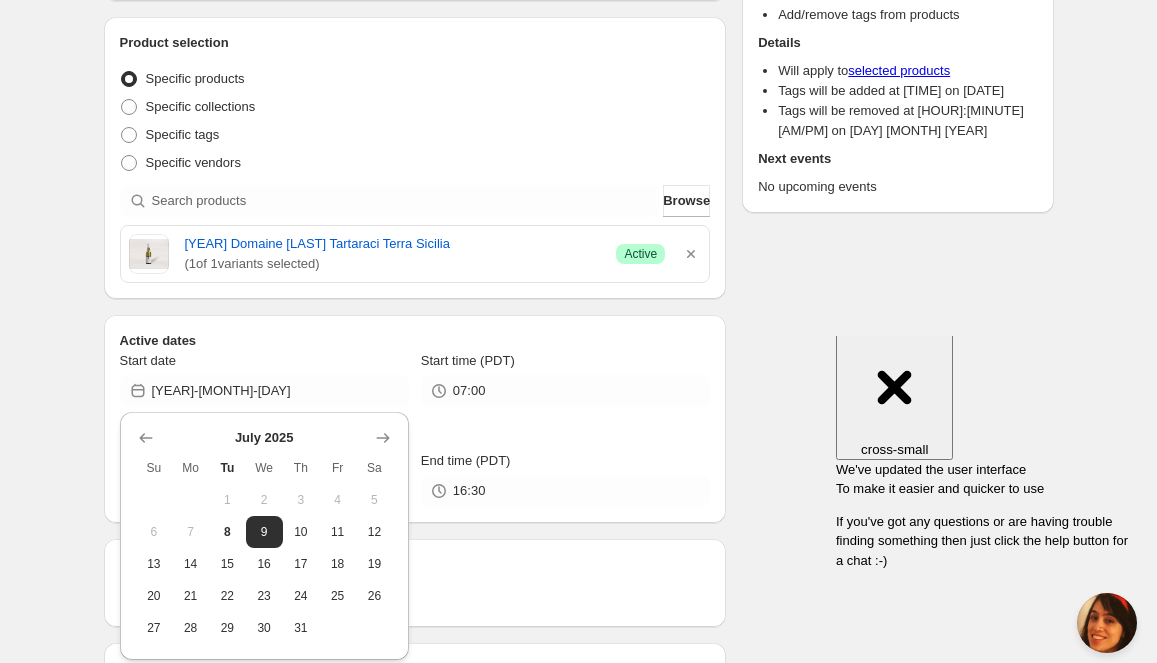 click on "11" at bounding box center [337, 532] 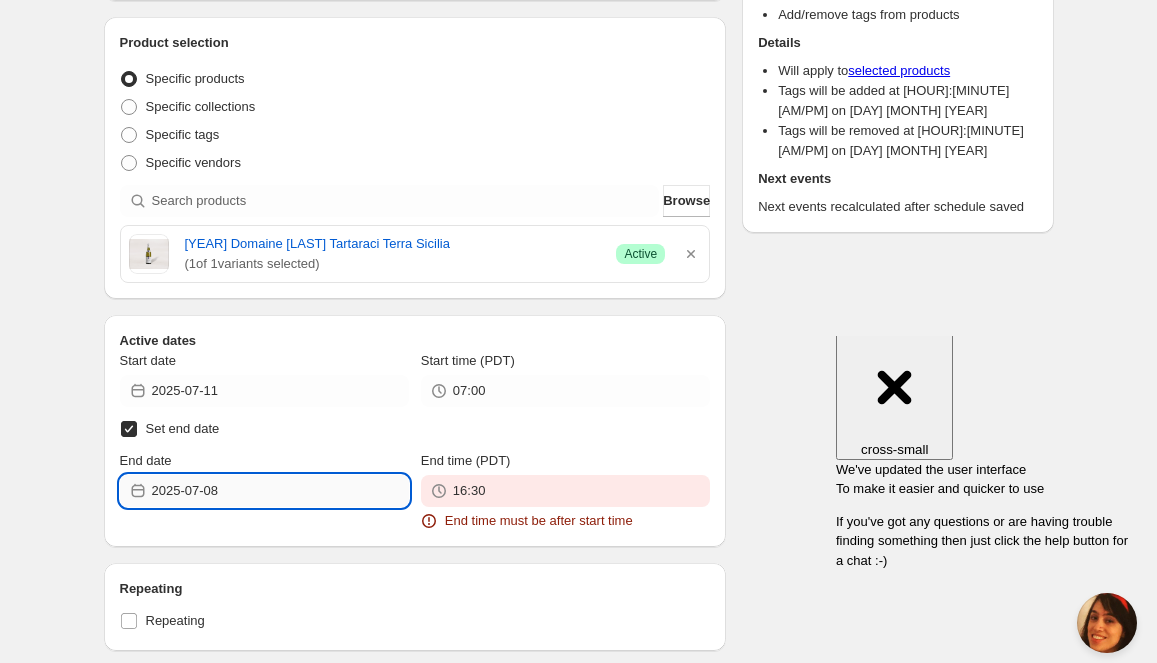 click on "2025-07-08" at bounding box center (280, 491) 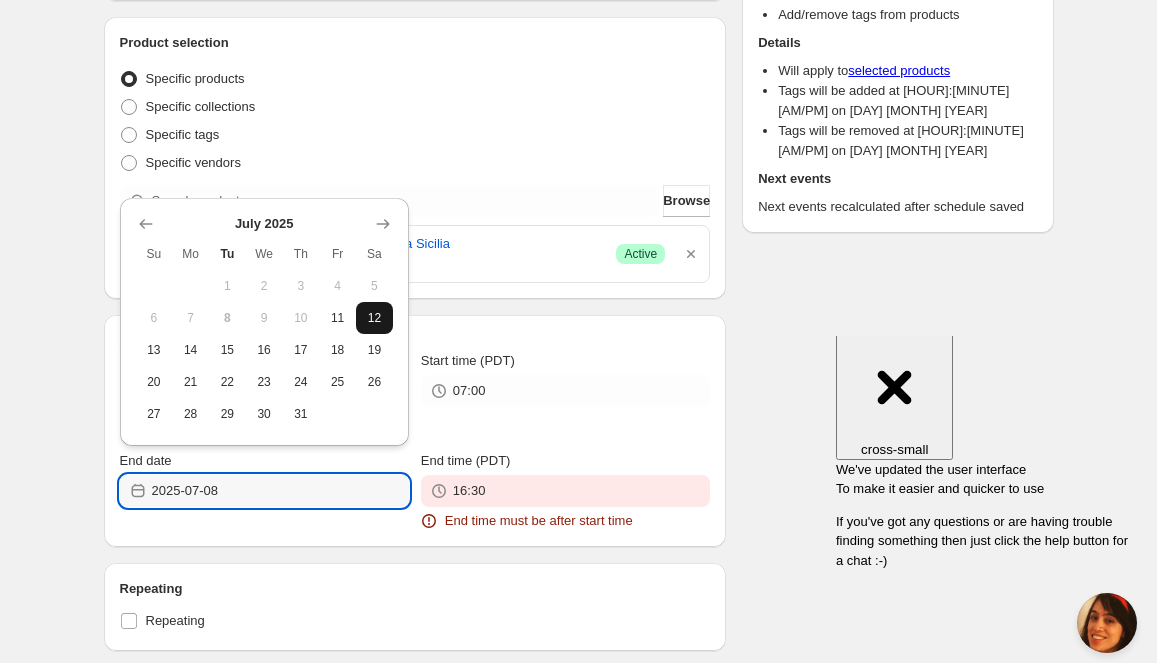 click on "12" at bounding box center (374, 318) 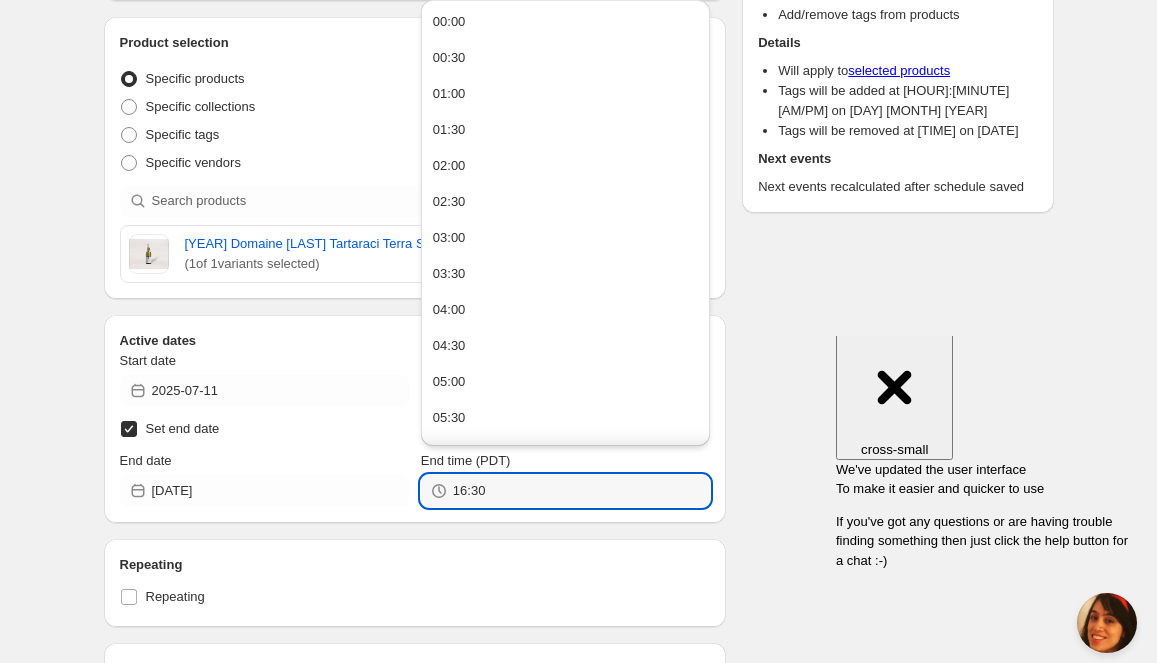 drag, startPoint x: 502, startPoint y: 495, endPoint x: 122, endPoint y: 482, distance: 380.2223 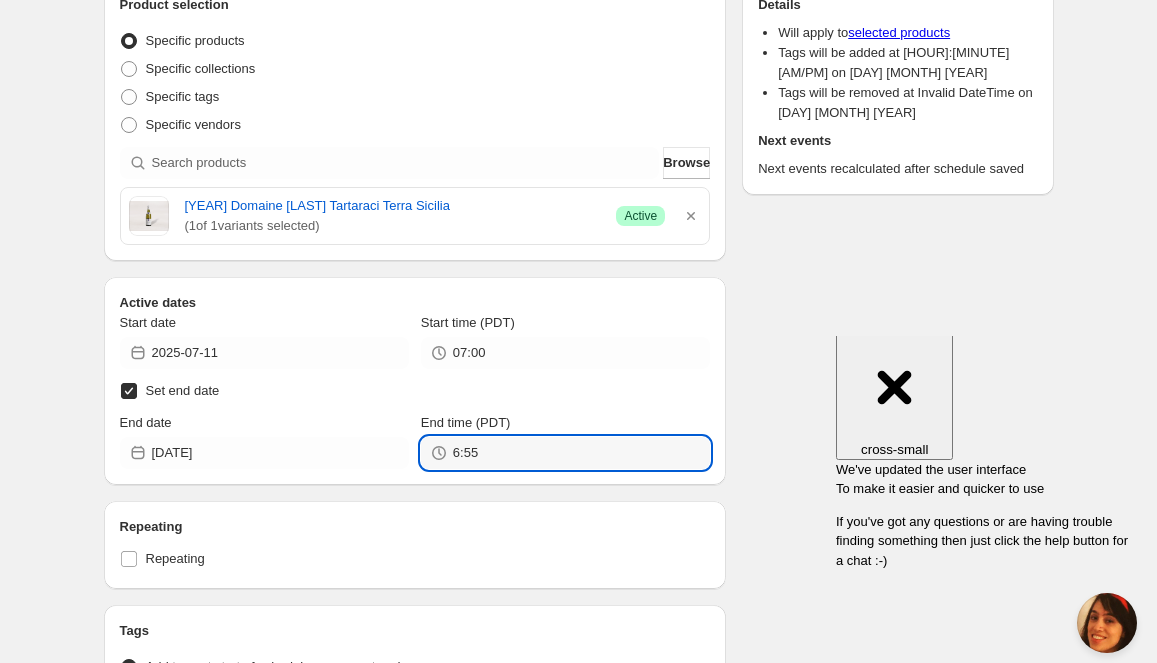 scroll, scrollTop: 231, scrollLeft: 0, axis: vertical 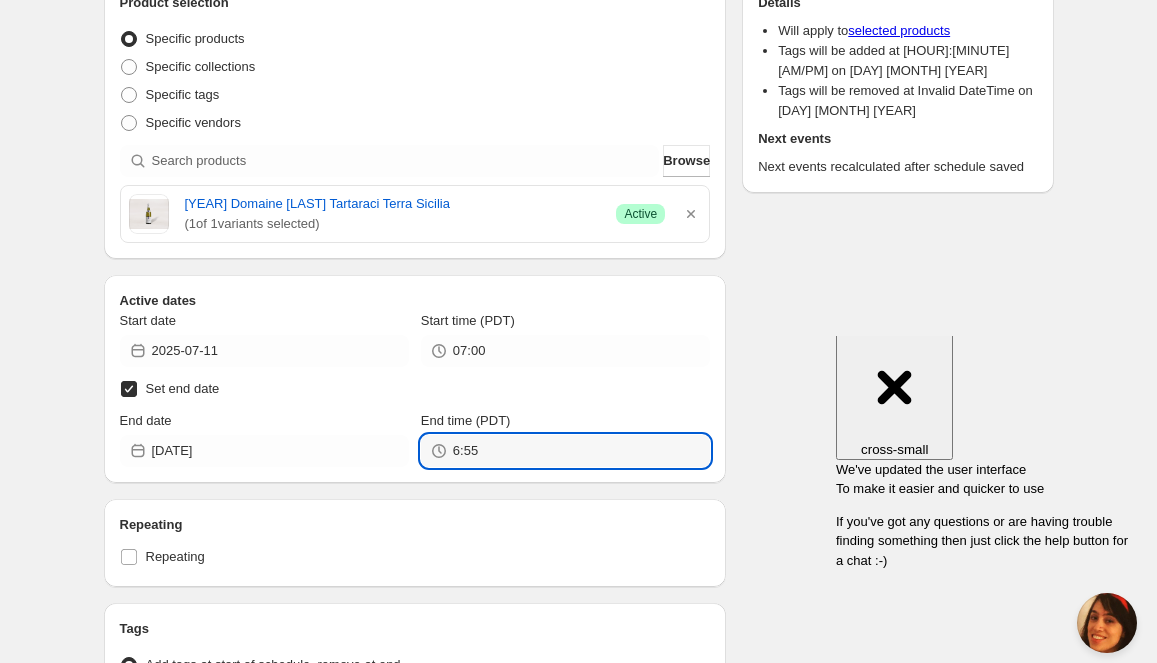 type on "6:55" 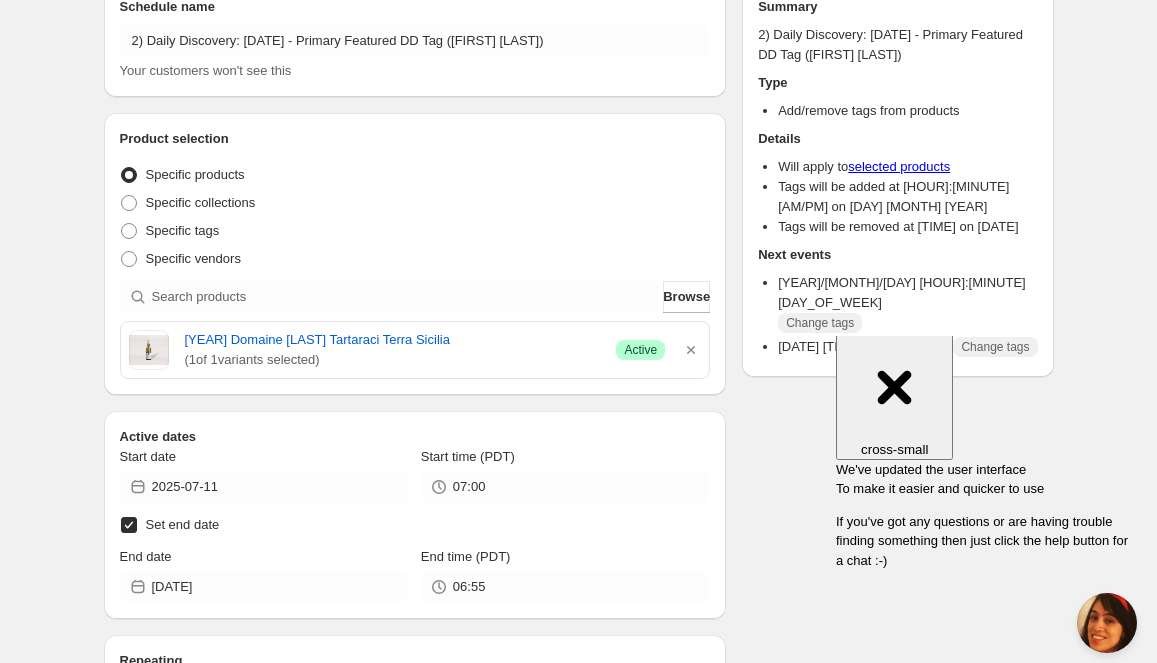scroll, scrollTop: 0, scrollLeft: 0, axis: both 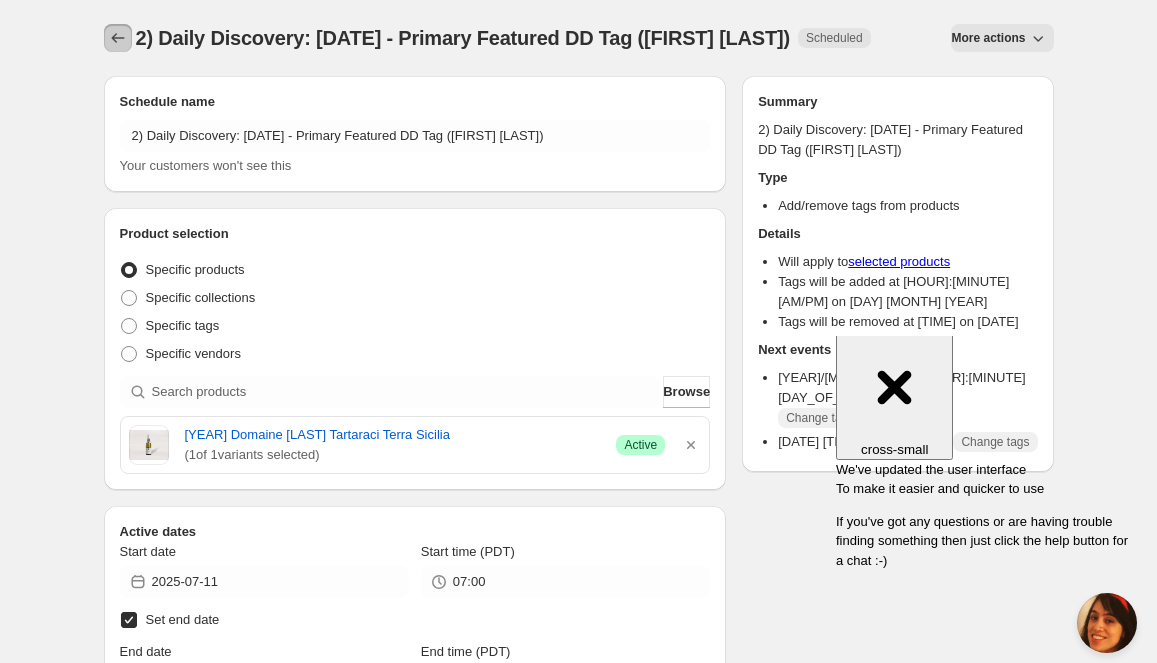click at bounding box center (118, 38) 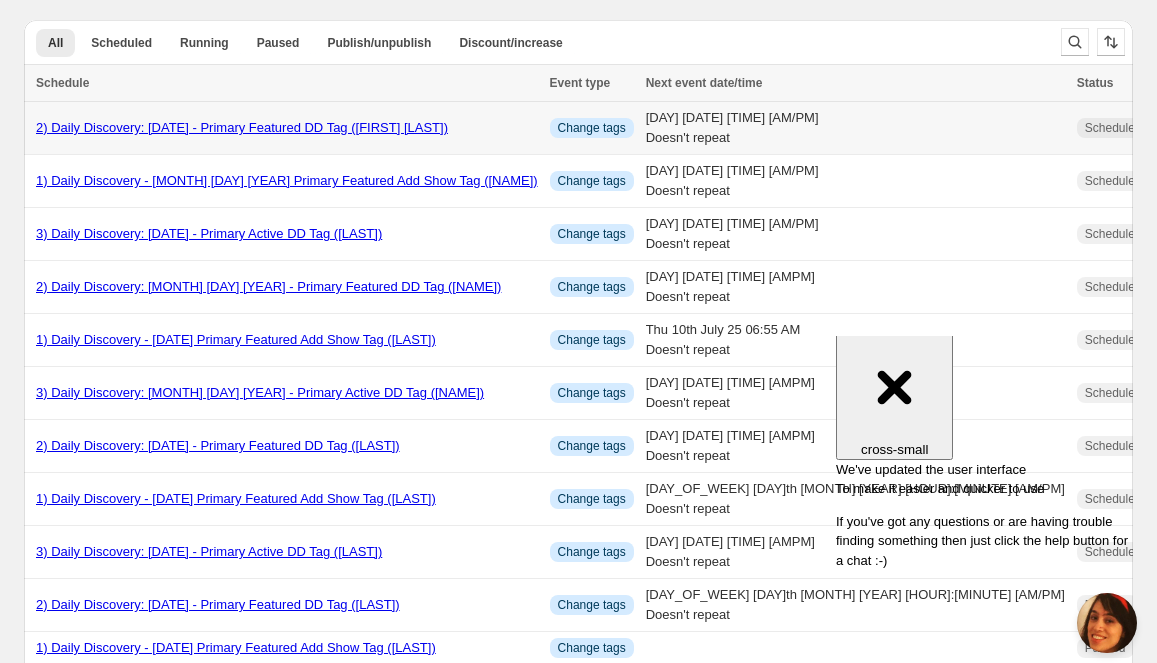 click on "2) Daily Discovery: [DATE] - Primary Featured DD Tag ([FIRST] [LAST])" at bounding box center [242, 127] 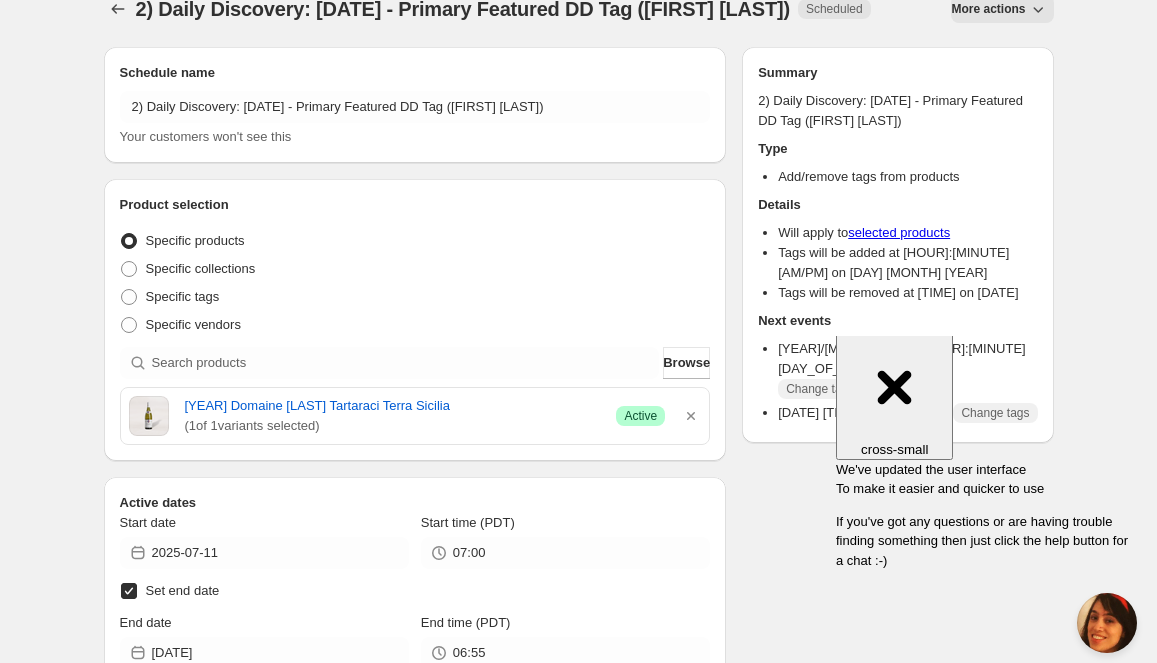 scroll, scrollTop: 30, scrollLeft: 0, axis: vertical 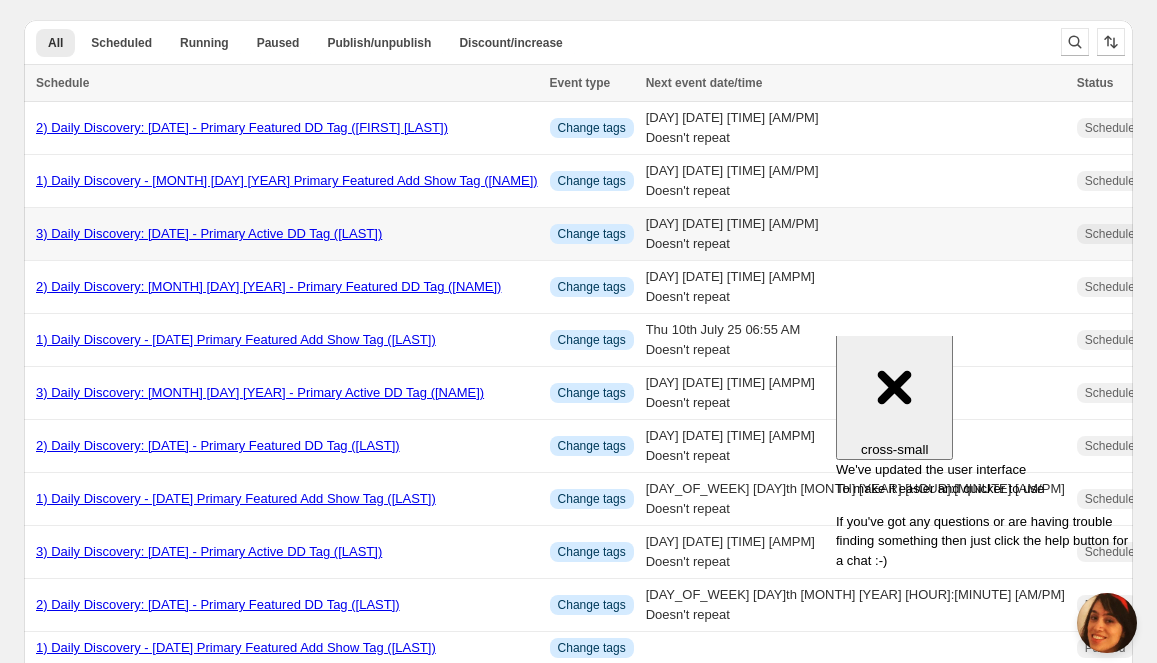 click on "3) Daily Discovery: [DATE] - Primary Active DD Tag ([LAST])" at bounding box center (209, 233) 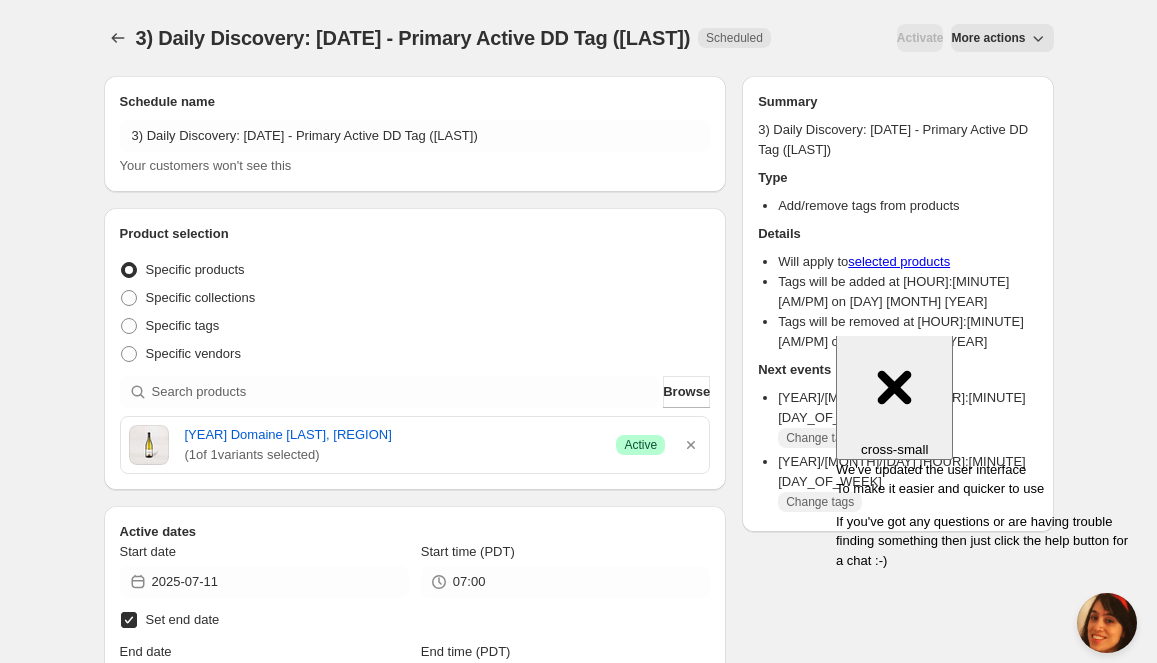 click on "More actions" at bounding box center (988, 38) 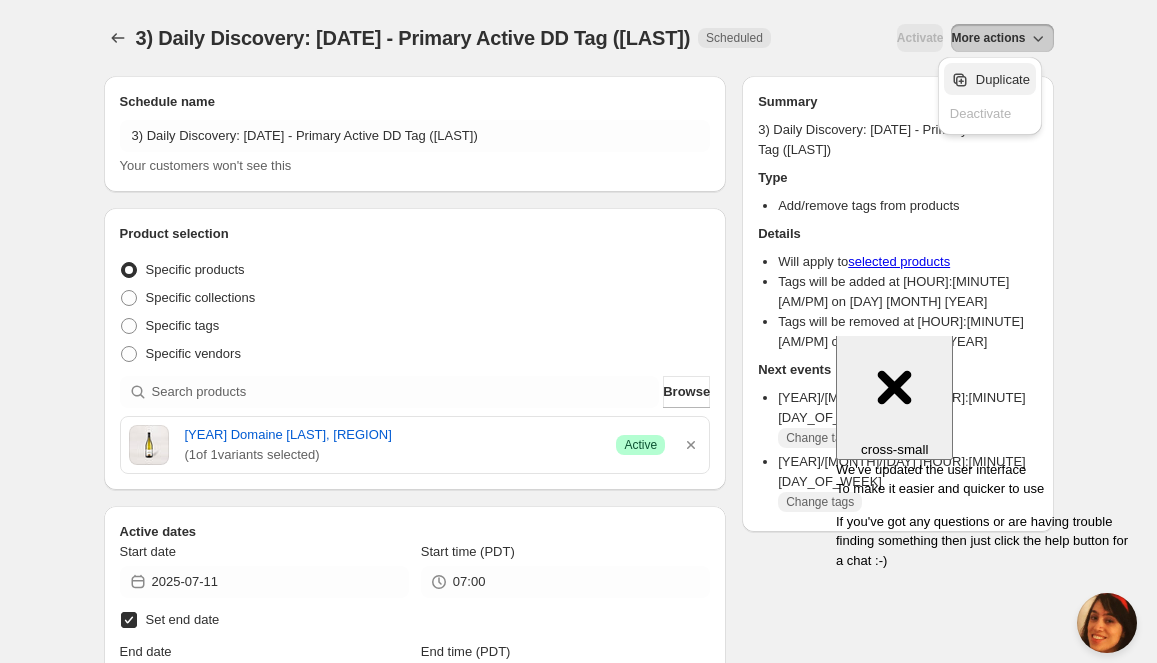 click on "Duplicate" at bounding box center [1003, 79] 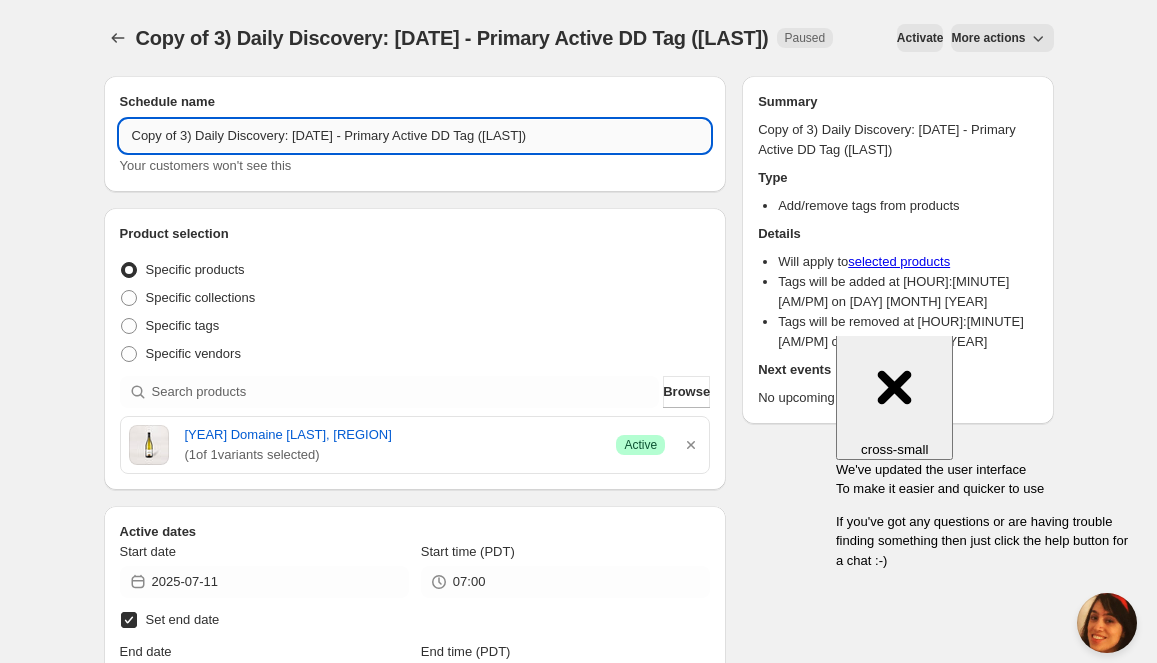 click on "Copy of 3) Daily Discovery: [DATE] - Primary Active DD Tag ([LAST])" at bounding box center (415, 136) 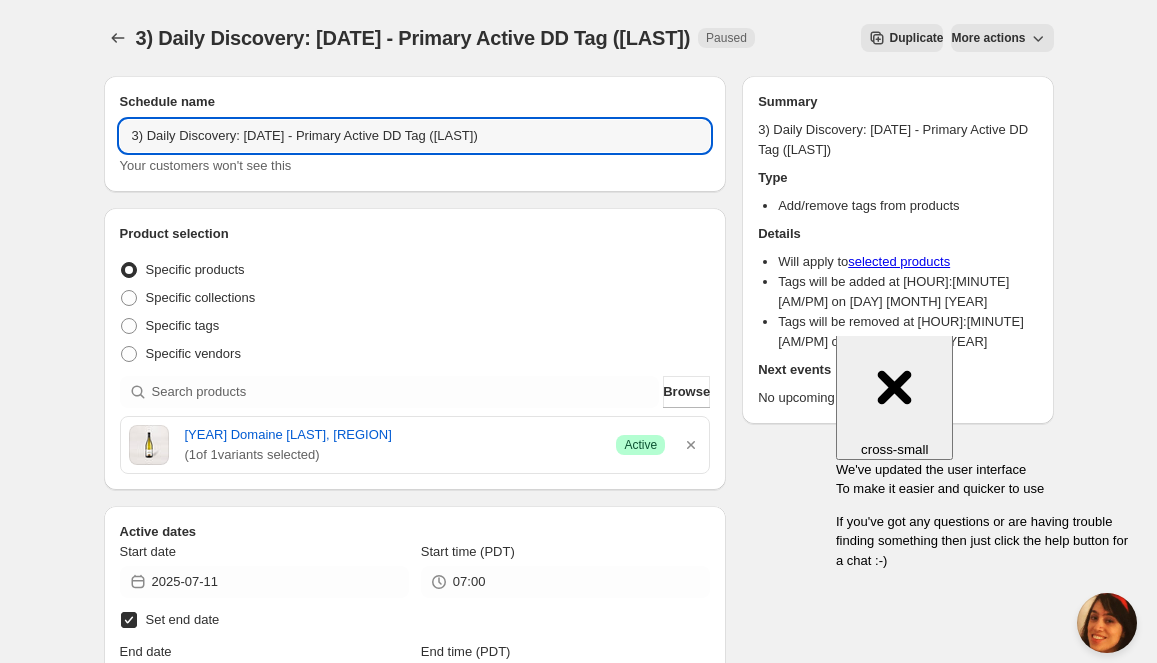 scroll, scrollTop: 3, scrollLeft: 0, axis: vertical 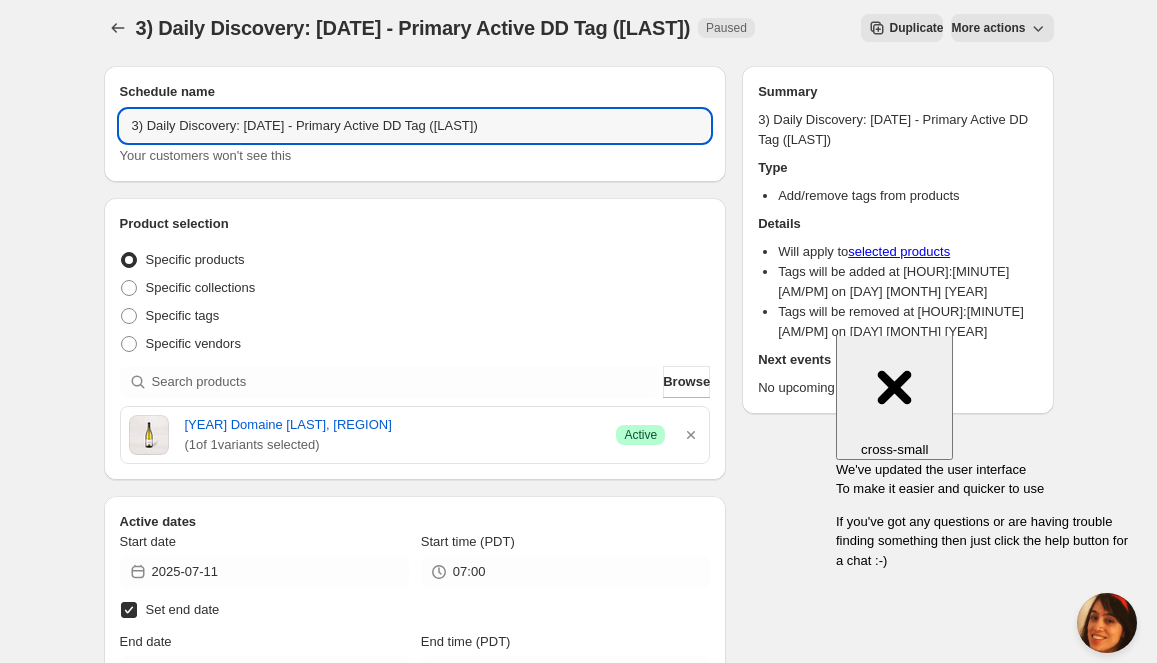 drag, startPoint x: 292, startPoint y: 130, endPoint x: 288, endPoint y: 170, distance: 40.1995 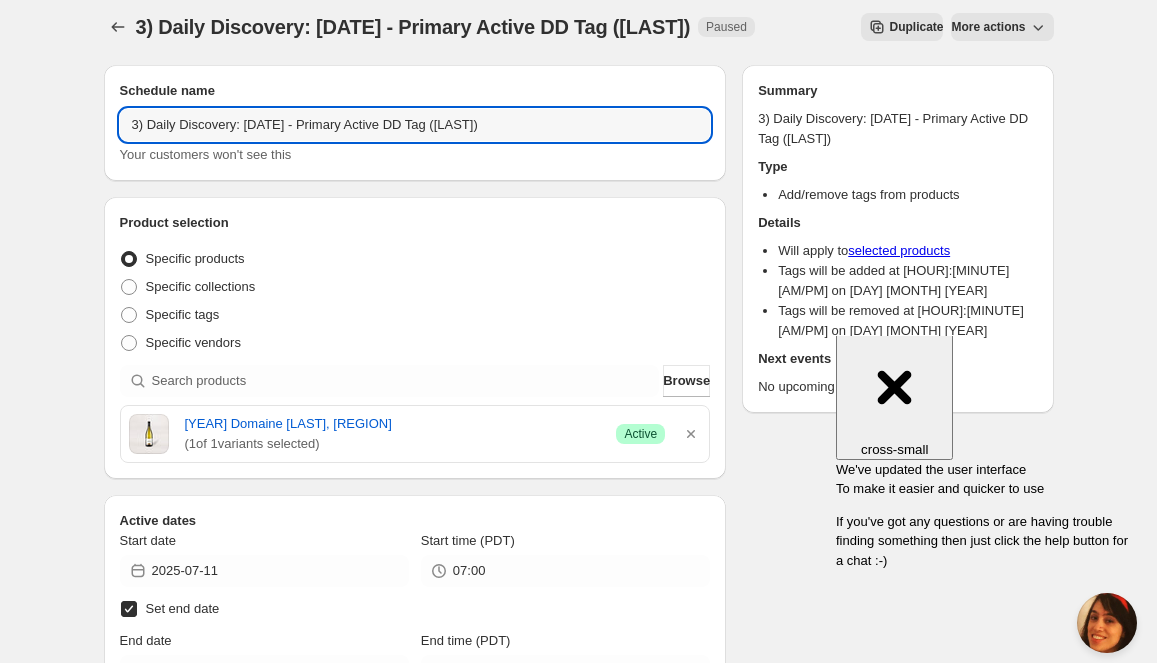 scroll, scrollTop: 24, scrollLeft: 0, axis: vertical 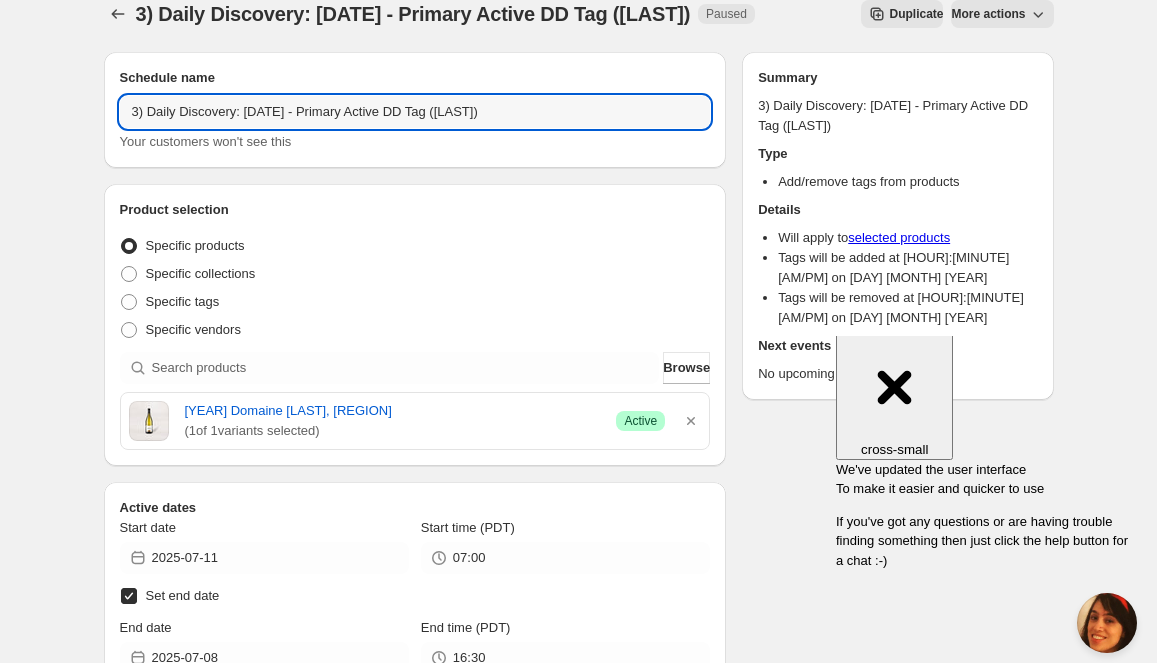 drag, startPoint x: 526, startPoint y: 112, endPoint x: 518, endPoint y: 170, distance: 58.549126 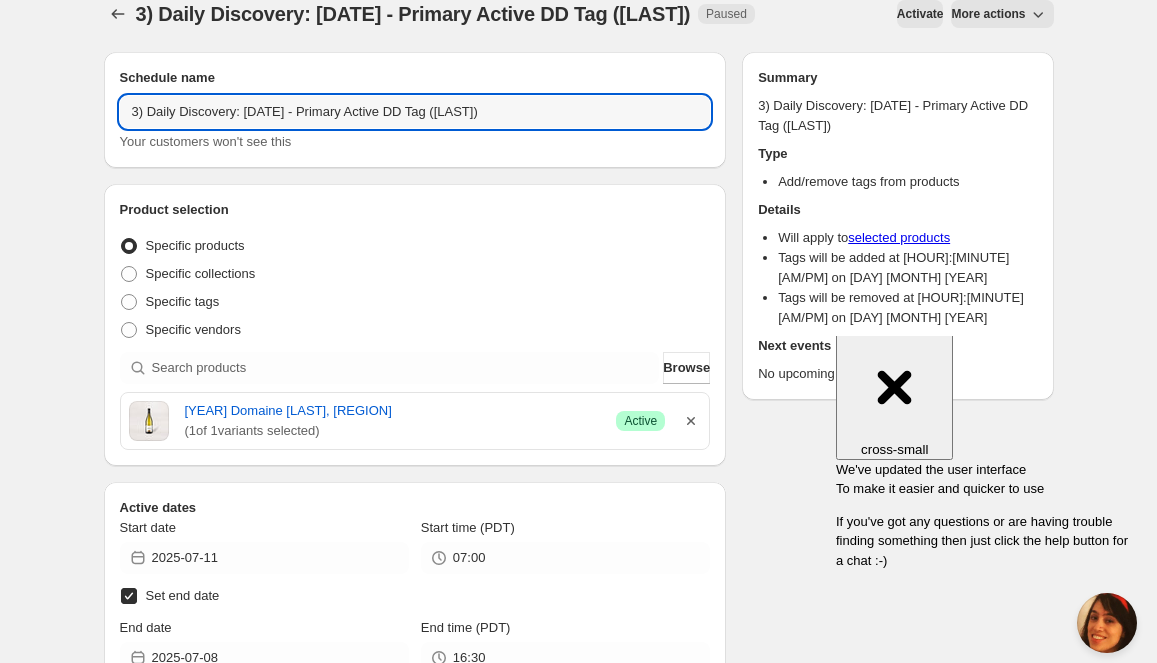 type on "3) Daily Discovery: [DATE] - Primary Active DD Tag ([LAST])" 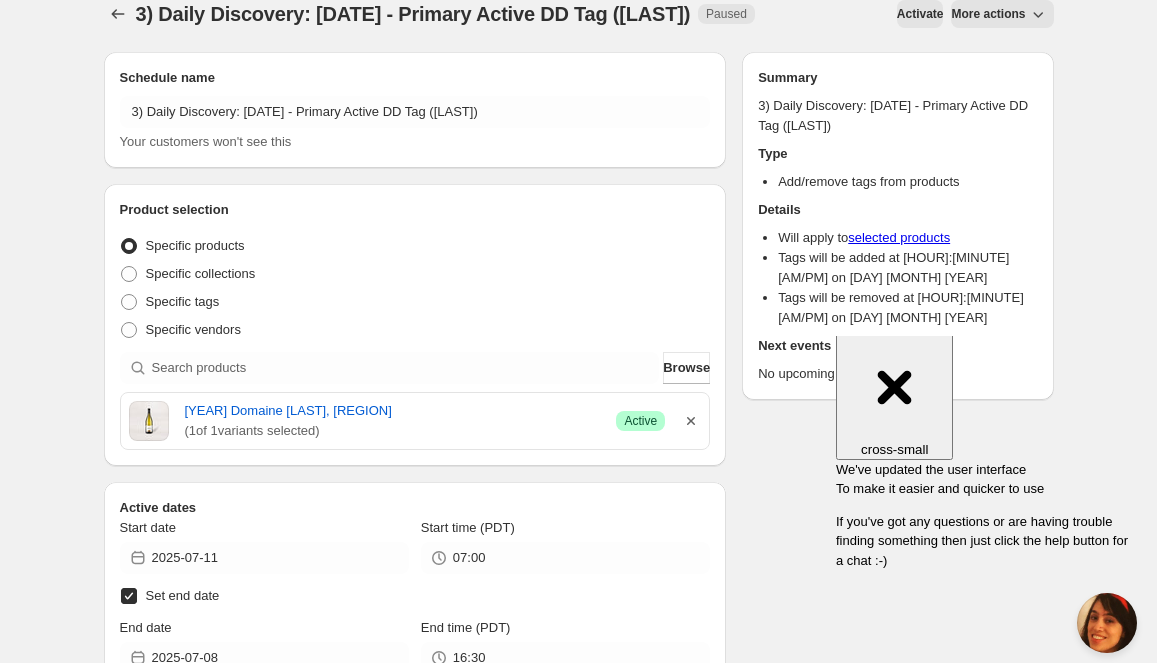 click at bounding box center [691, 421] 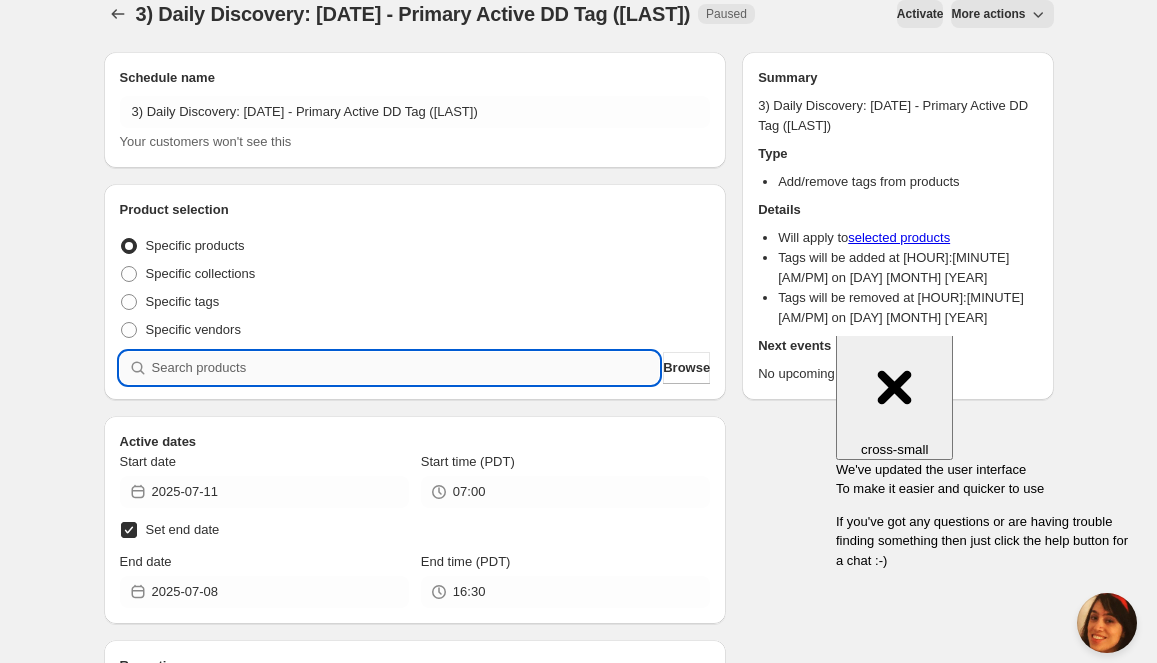 click at bounding box center [406, 368] 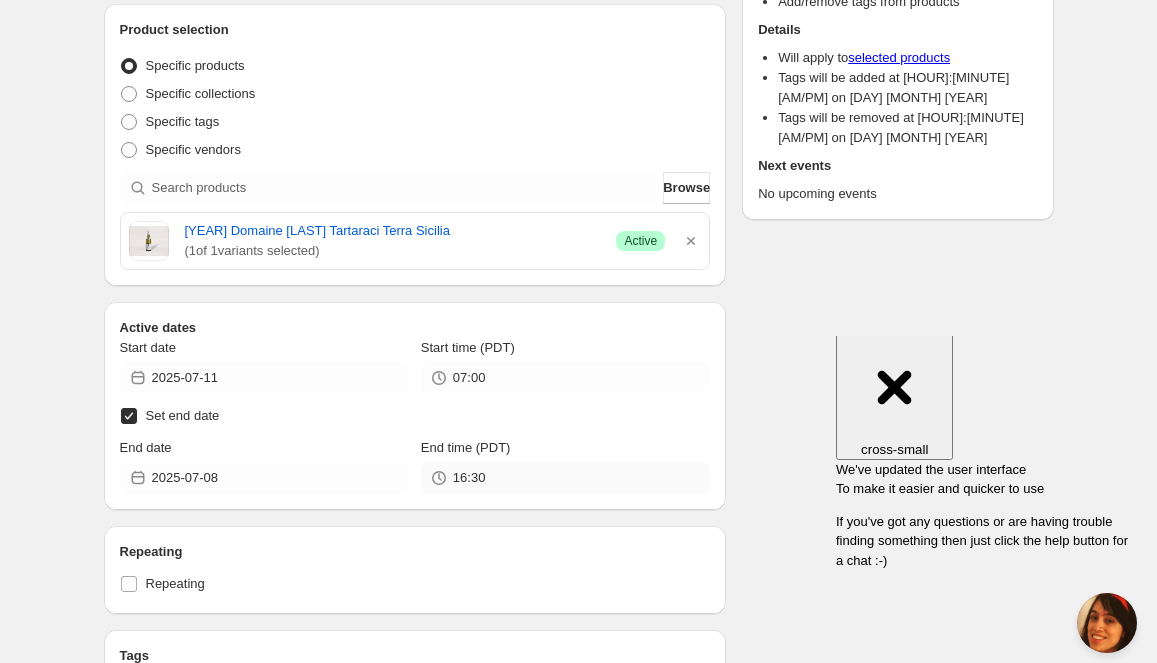 scroll, scrollTop: 207, scrollLeft: 0, axis: vertical 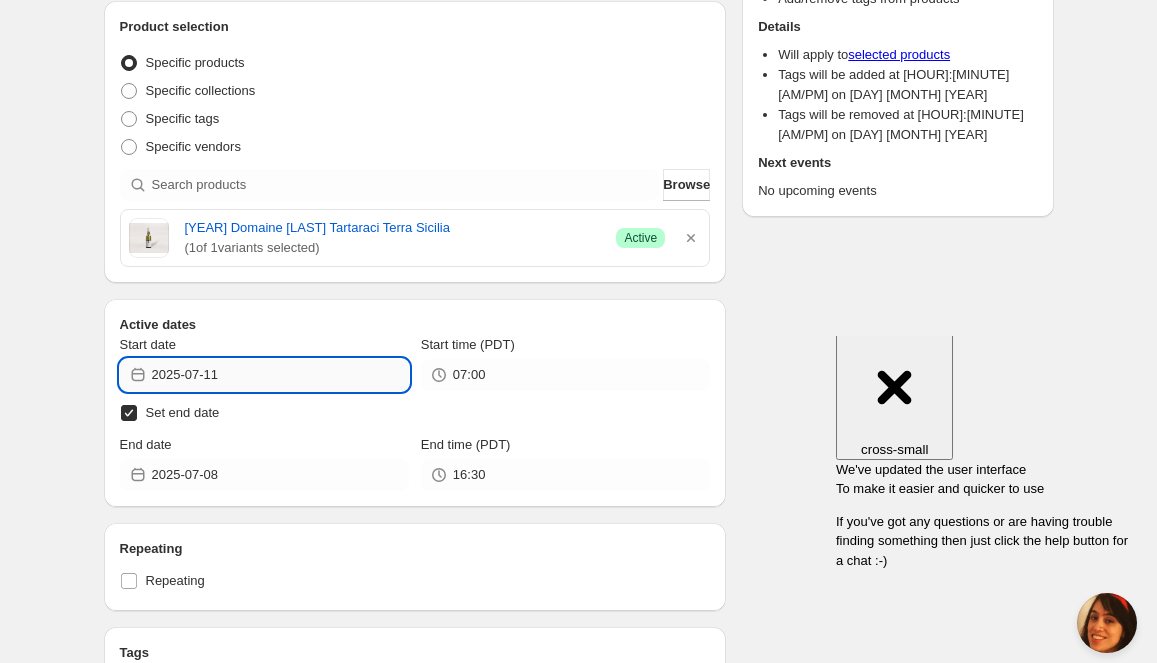 click on "2025-07-11" at bounding box center (280, 375) 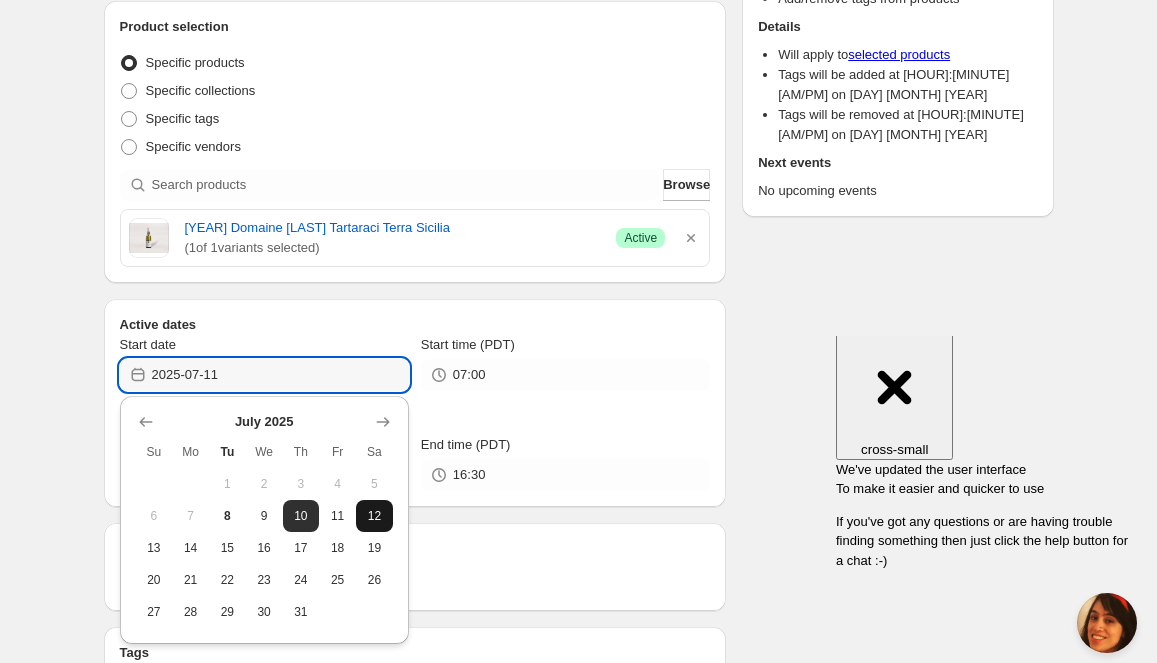 click on "12" at bounding box center [374, 516] 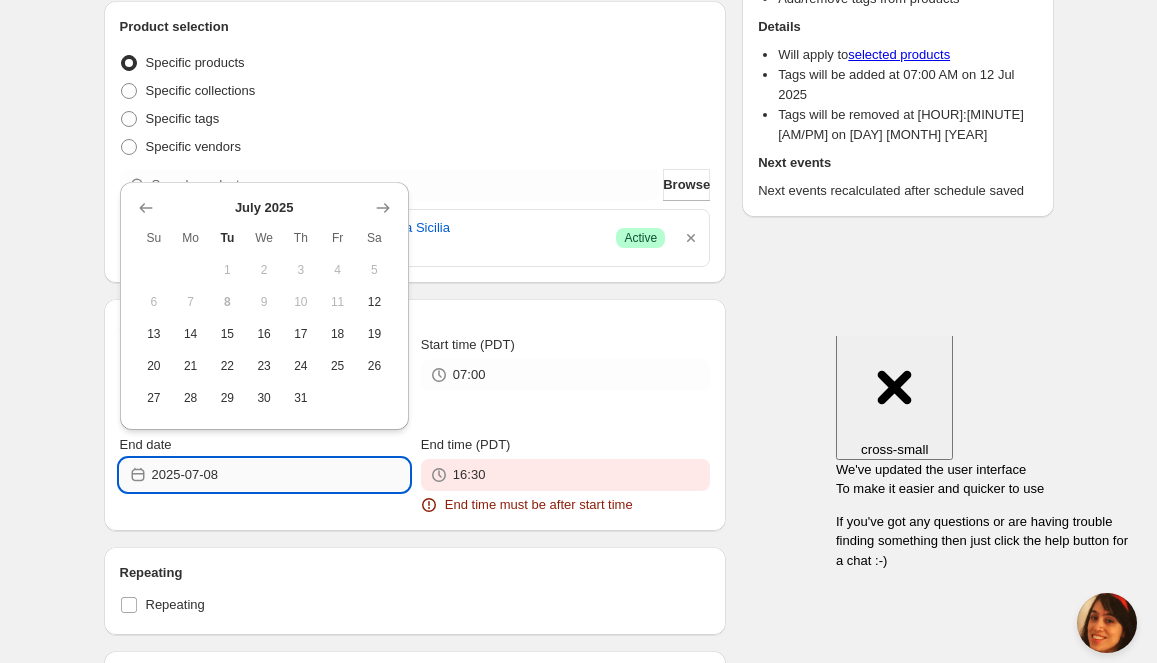 click on "2025-07-08" at bounding box center [280, 475] 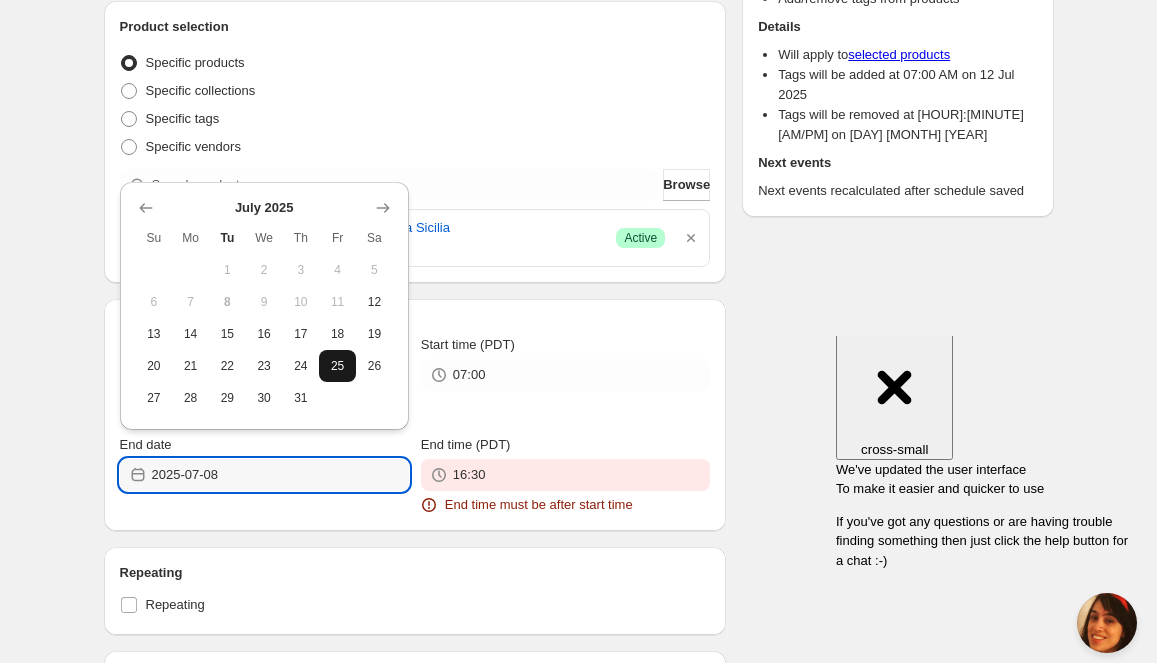 click on "25" at bounding box center [337, 366] 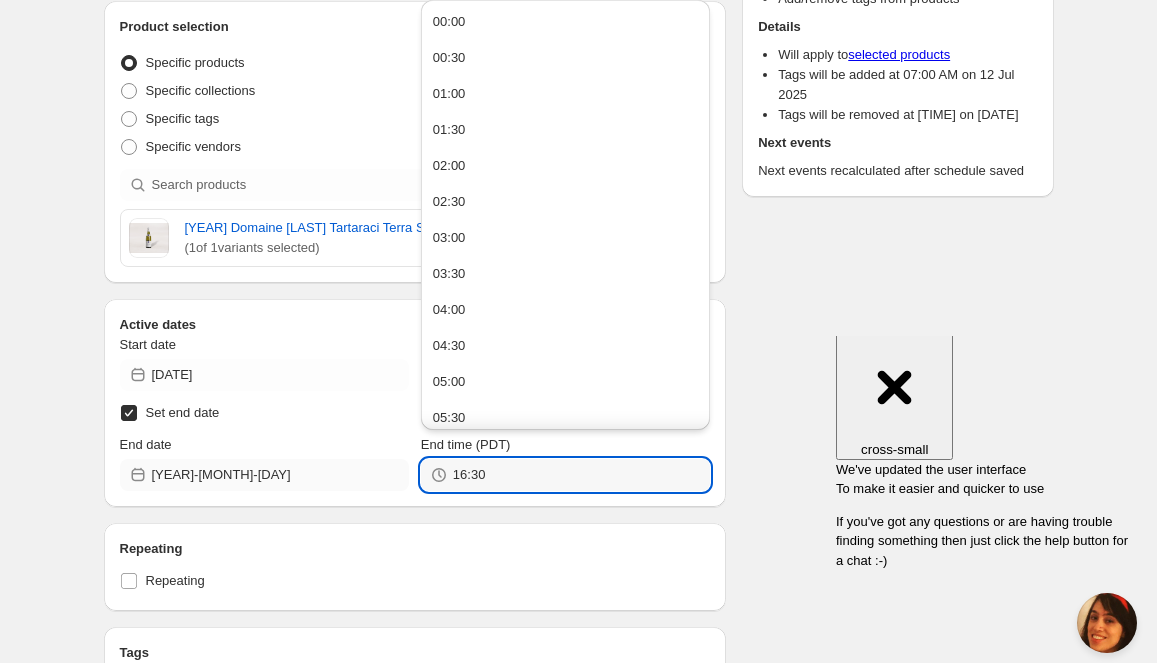 drag, startPoint x: 517, startPoint y: 475, endPoint x: 309, endPoint y: 464, distance: 208.29066 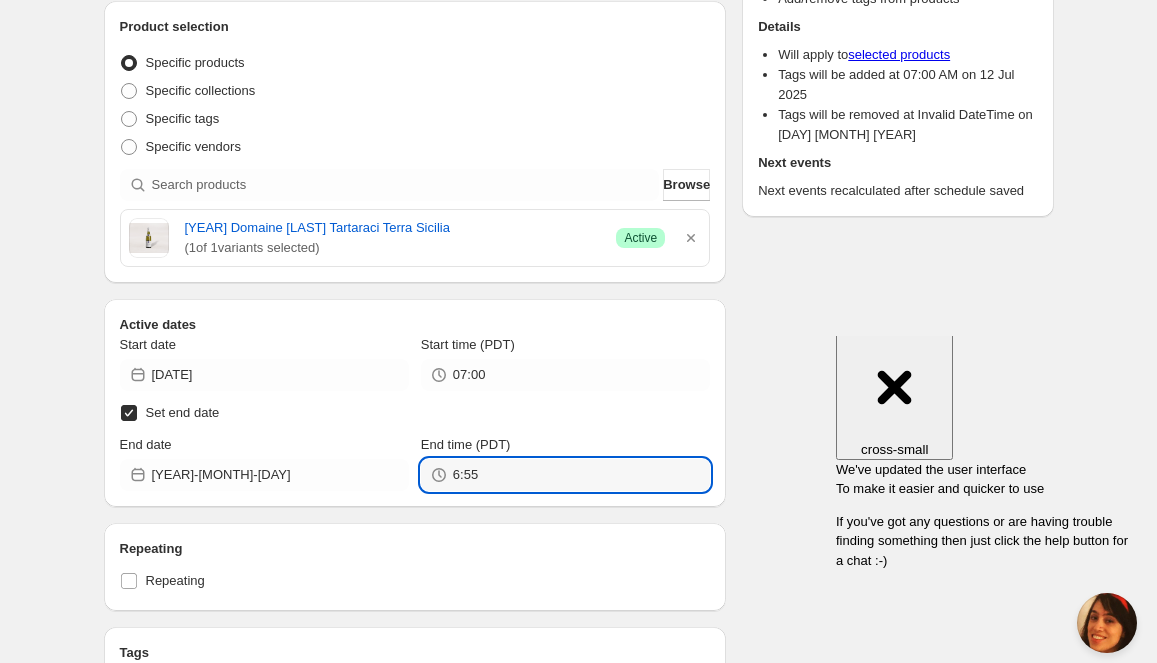type on "6:55" 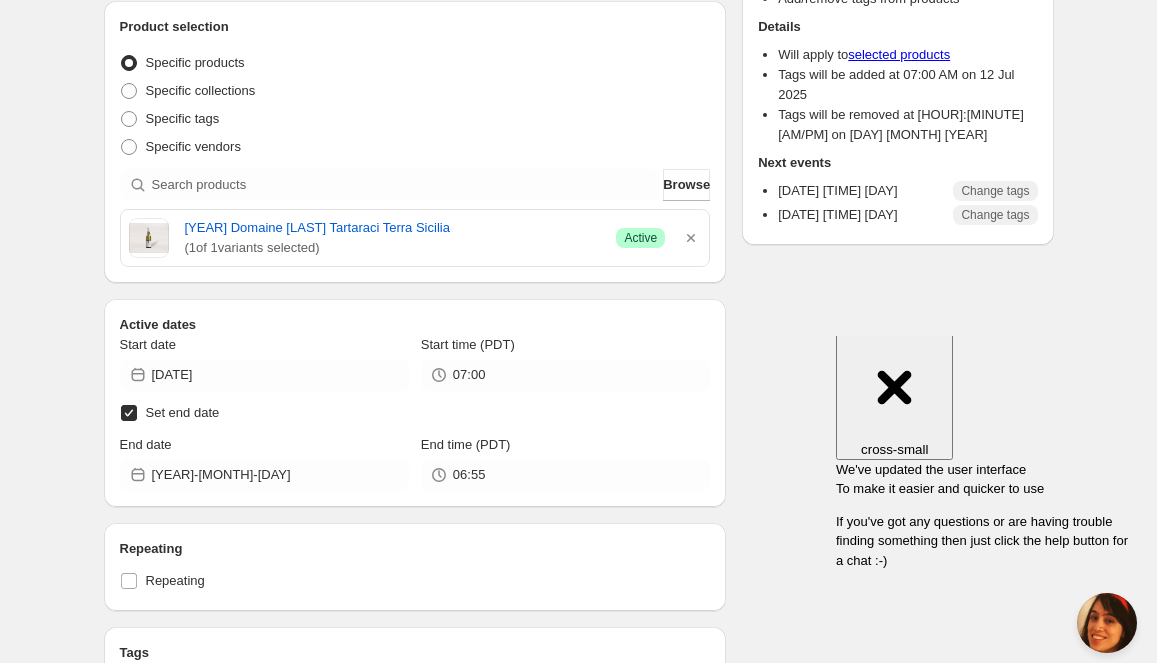 scroll, scrollTop: 0, scrollLeft: 0, axis: both 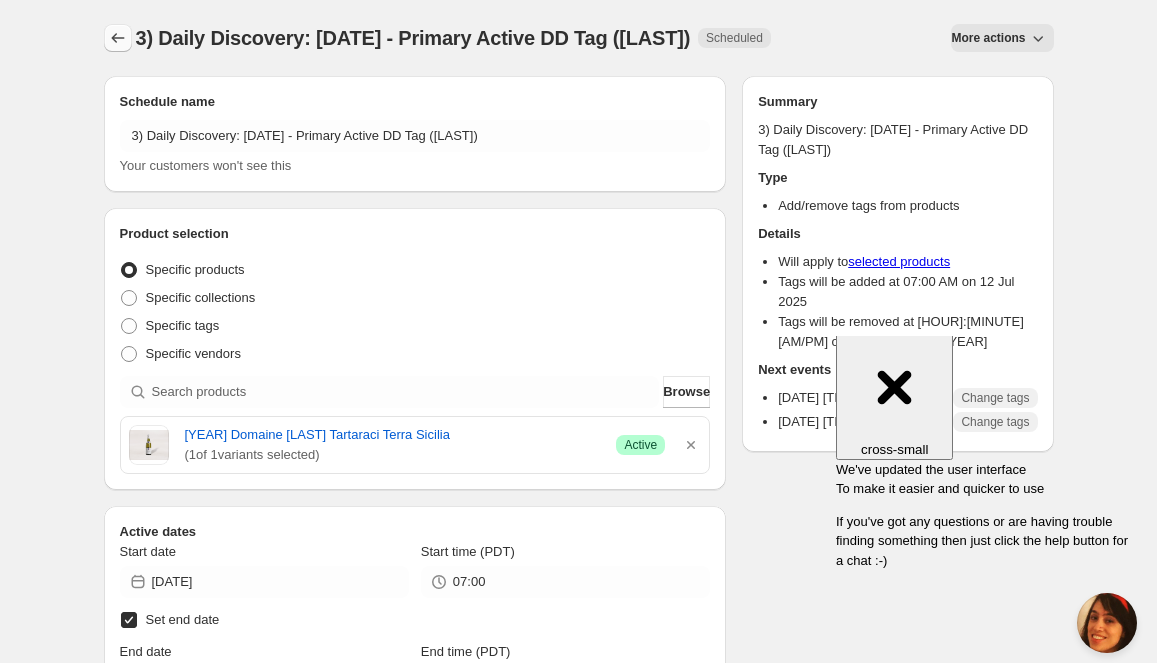 click at bounding box center (117, 38) 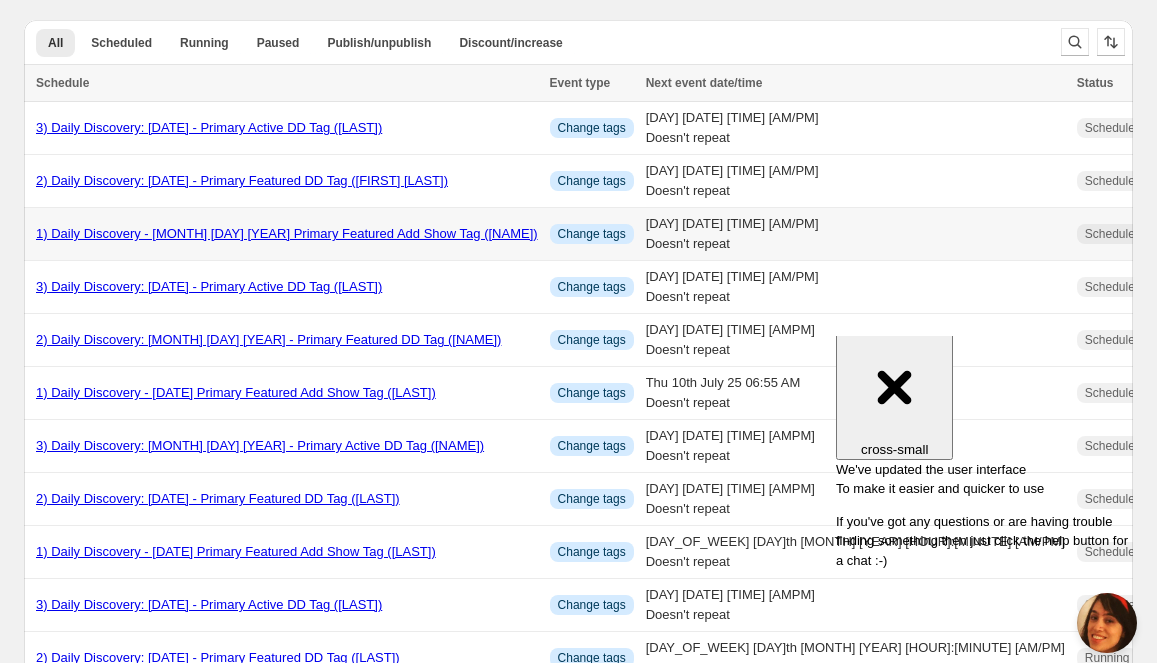 click on "1) Daily Discovery - [MONTH] [DAY] [YEAR] Primary Featured Add Show Tag ([NAME])" at bounding box center (287, 233) 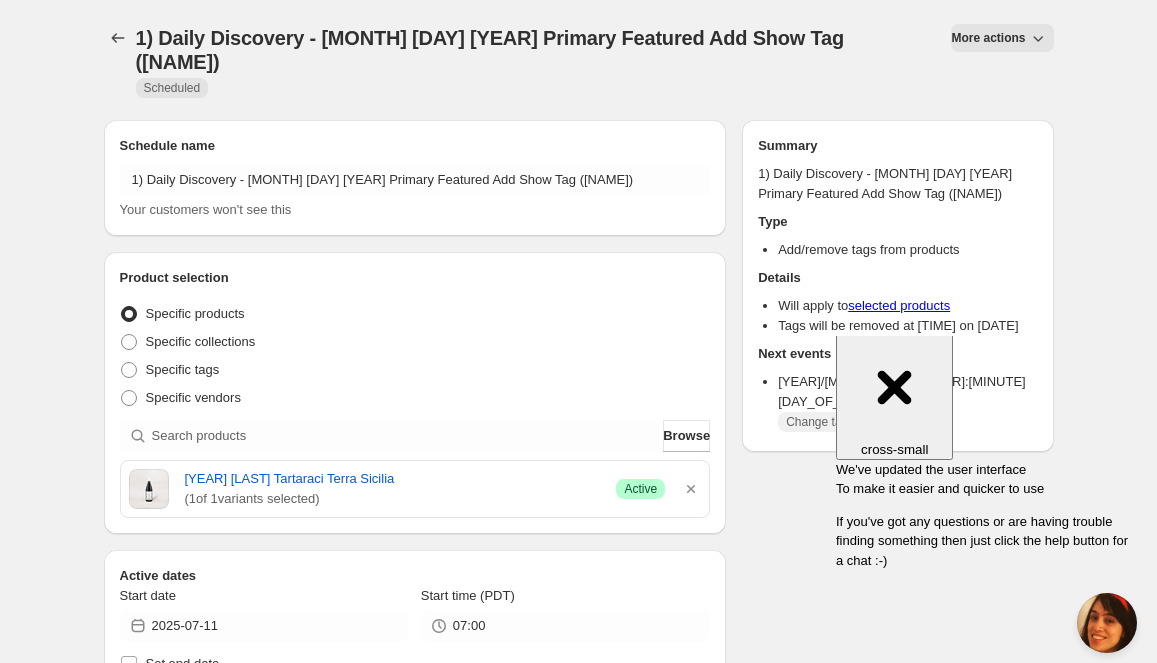click on "More actions" at bounding box center [988, 38] 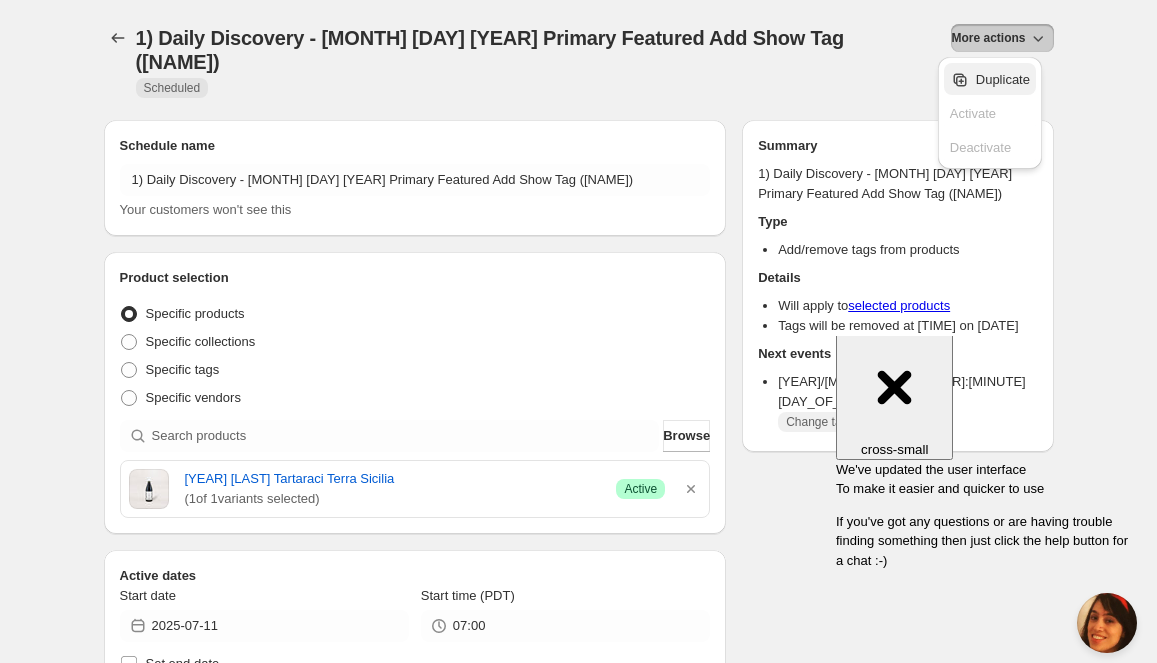 click on "Duplicate" at bounding box center [1003, 79] 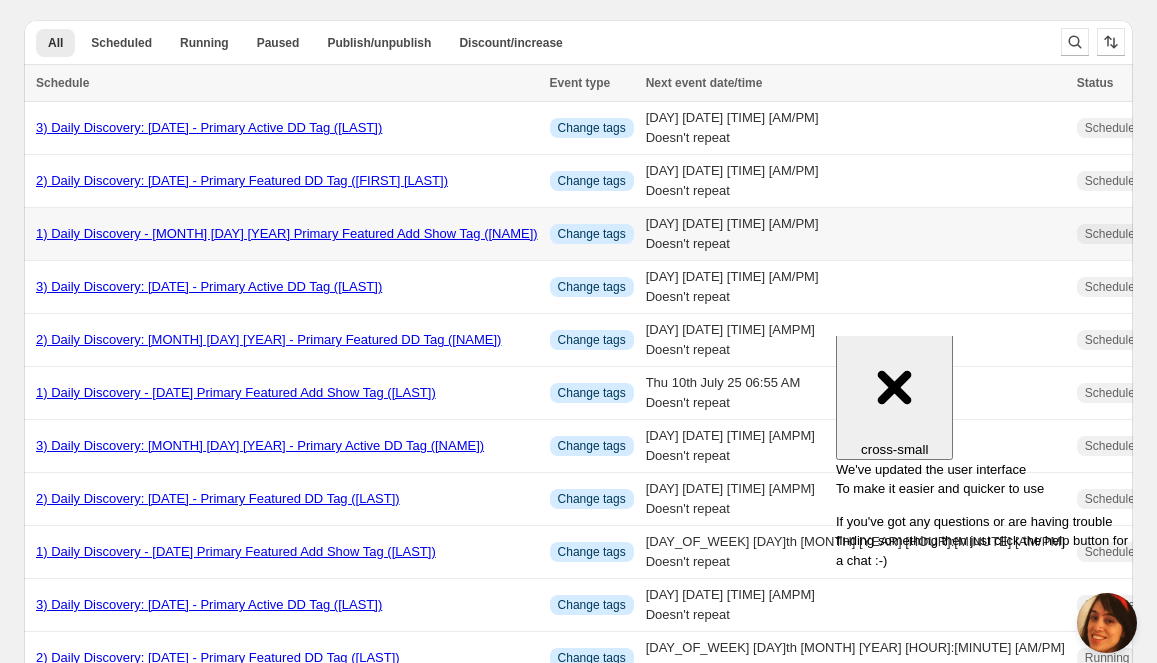 click on "1) Daily Discovery - [MONTH] [DAY] [YEAR] Primary Featured Add Show Tag ([NAME])" at bounding box center (287, 233) 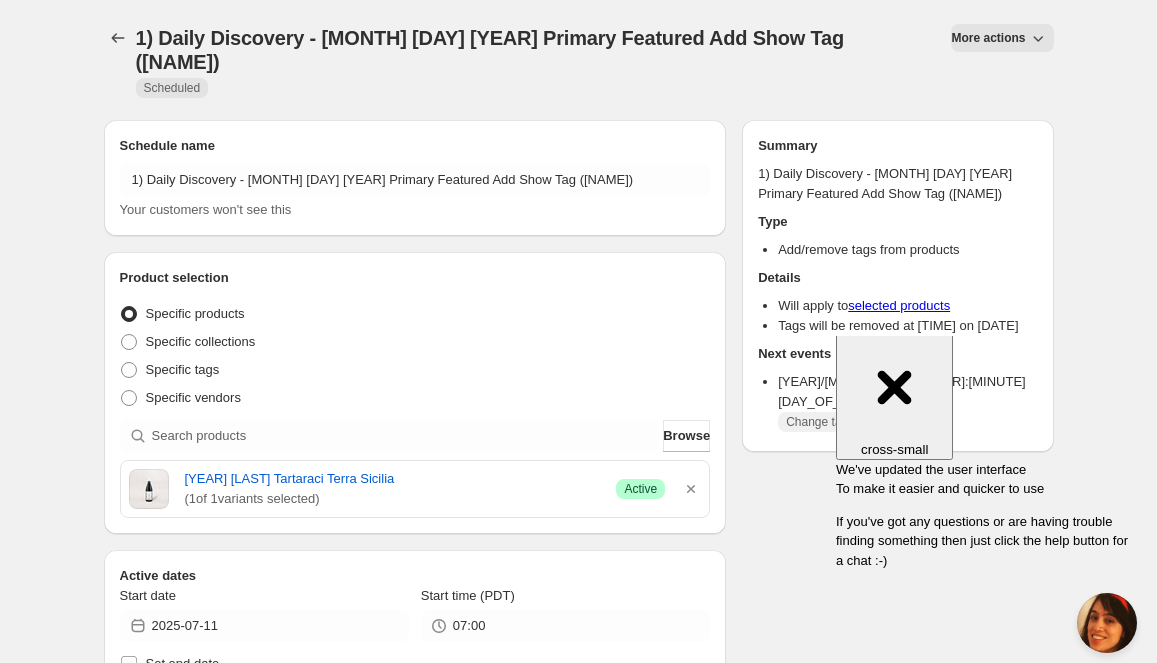 click on "More actions" at bounding box center (1002, 38) 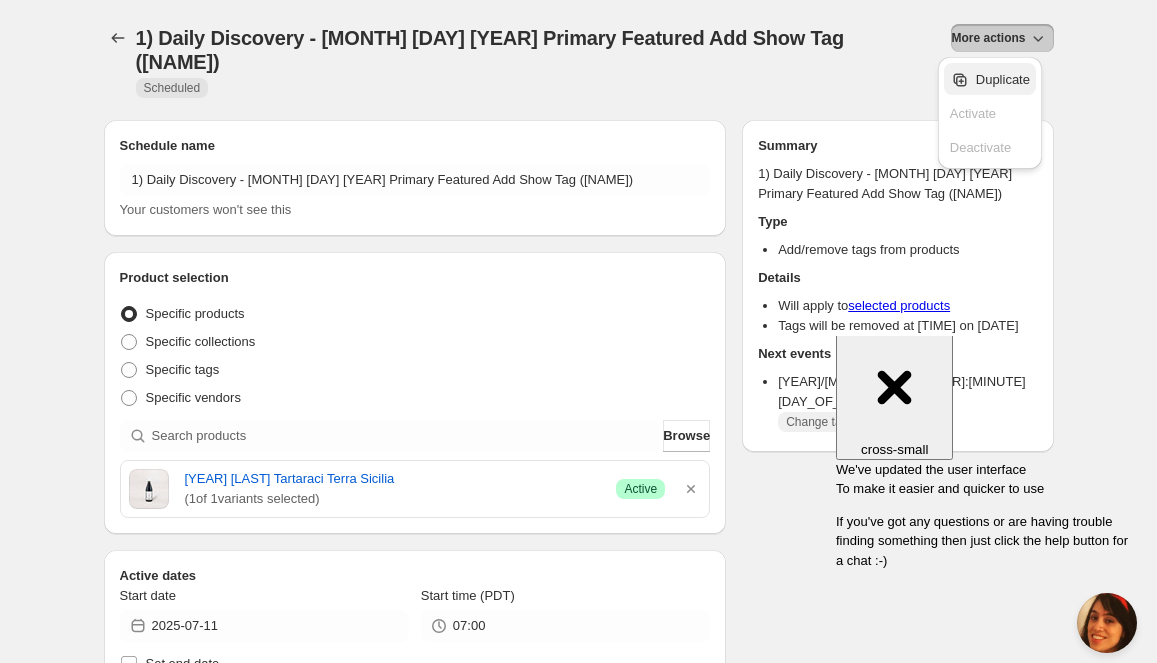 click on "Duplicate" at bounding box center [1003, 79] 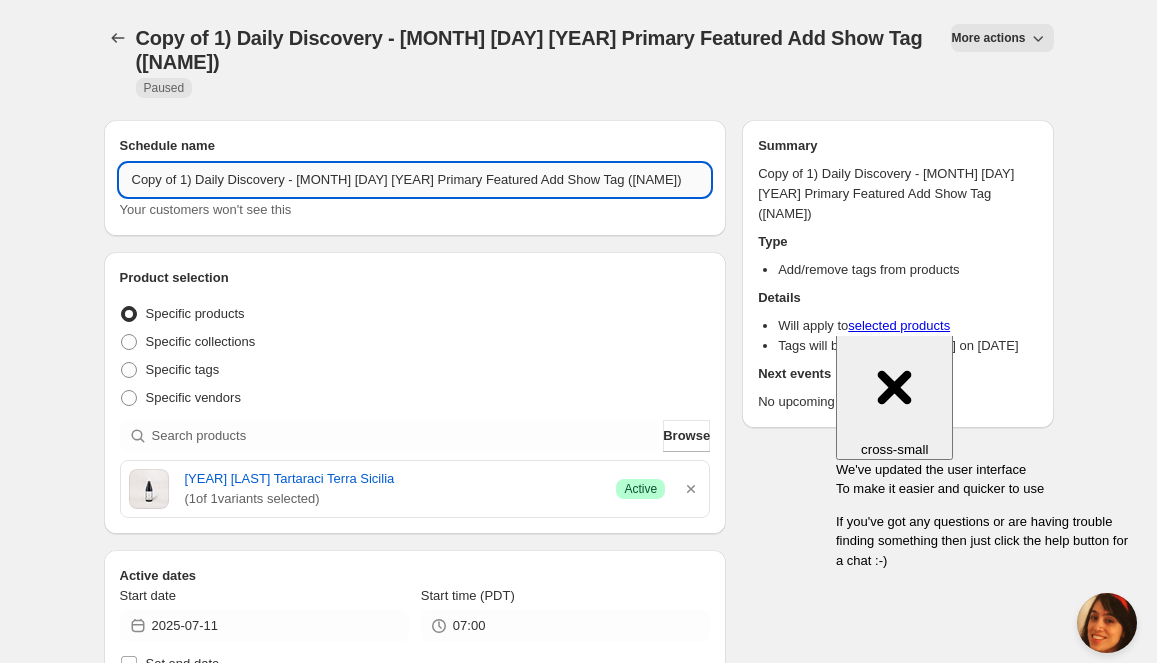 click on "Copy of 1) Daily Discovery - [MONTH] [DAY] [YEAR] Primary Featured Add Show Tag ([NAME])" at bounding box center (415, 180) 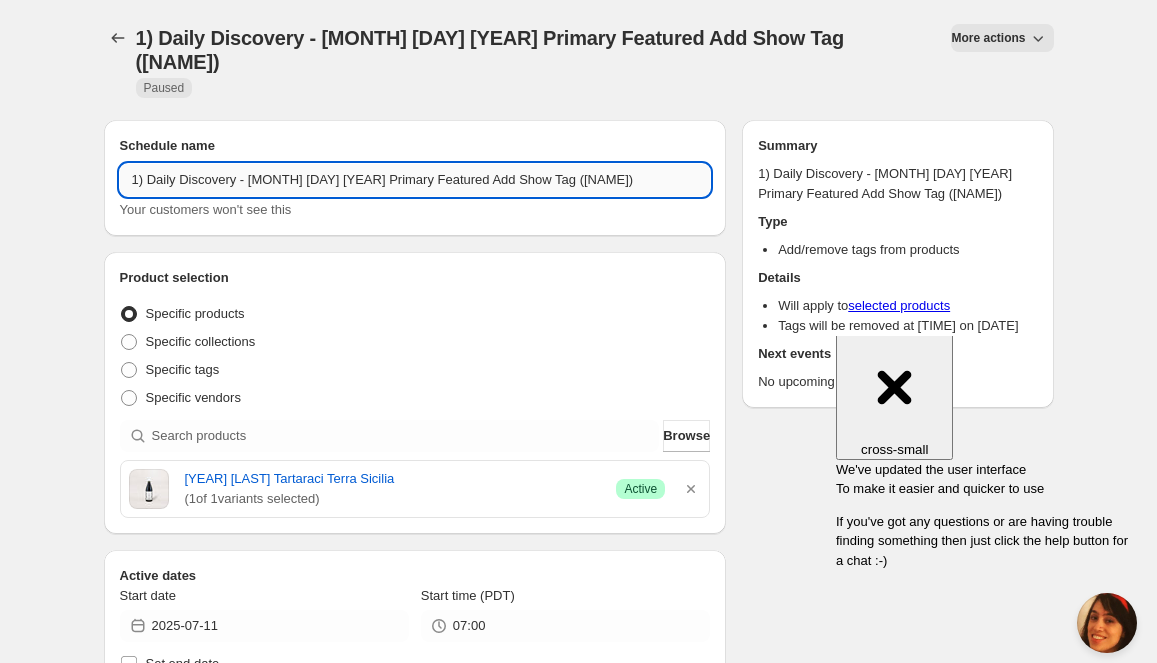 drag, startPoint x: 297, startPoint y: 134, endPoint x: 297, endPoint y: 145, distance: 11 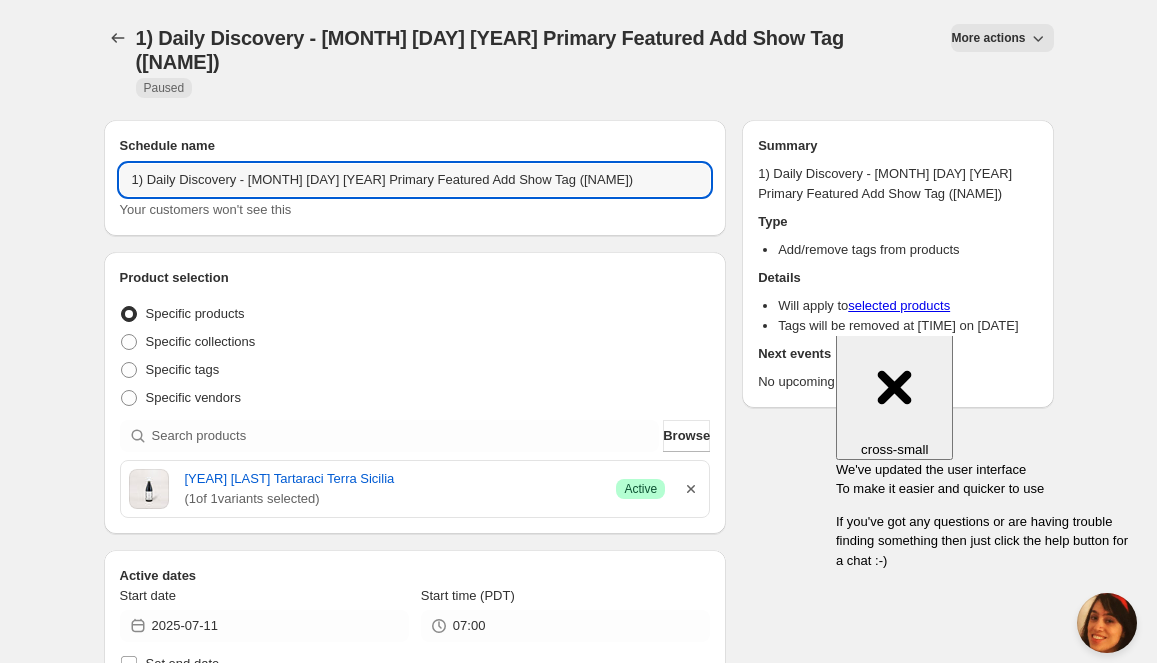 type on "1) Daily Discovery - [MONTH] [DAY] [YEAR] Primary Featured Add Show Tag ([NAME])" 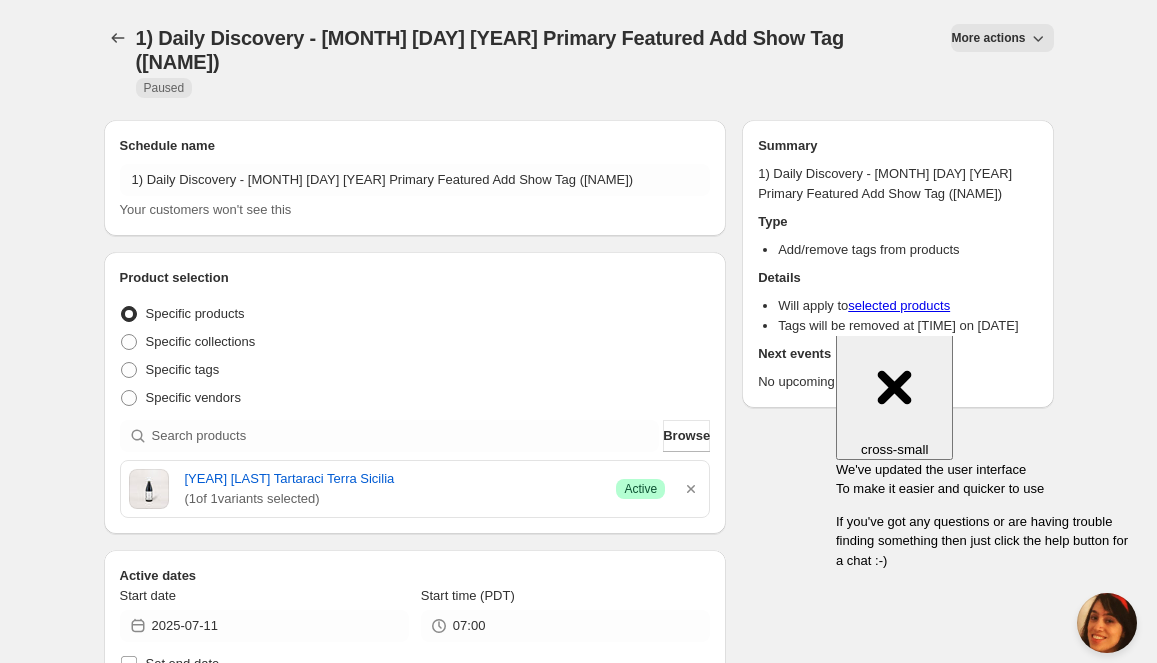 click at bounding box center (691, 489) 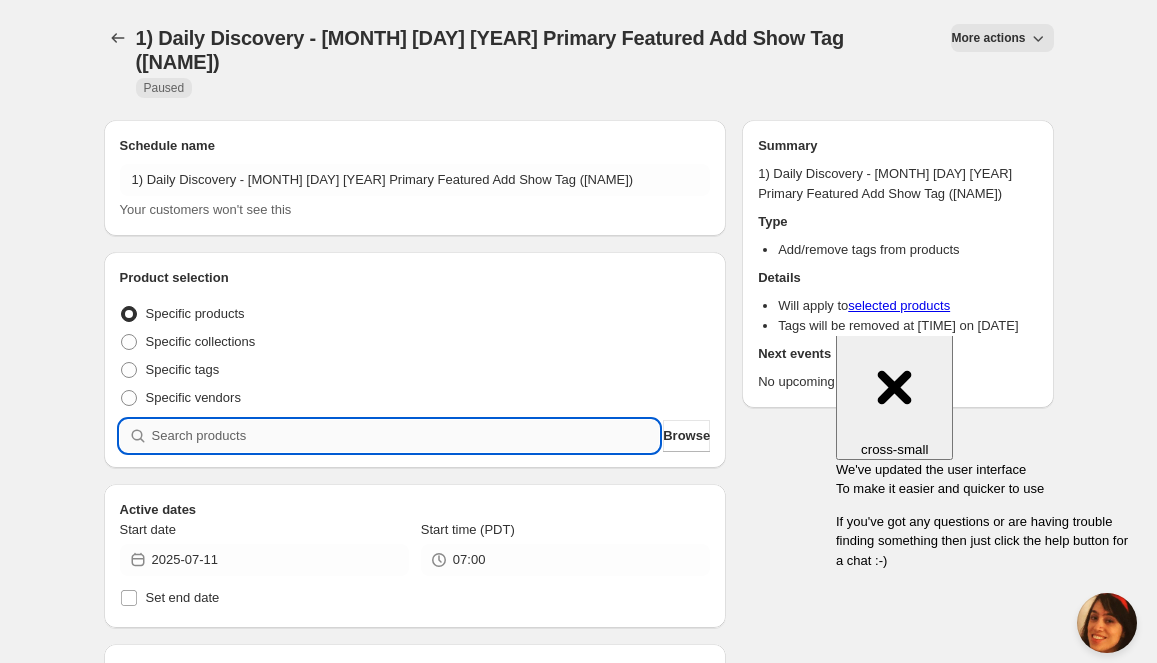 click at bounding box center (406, 436) 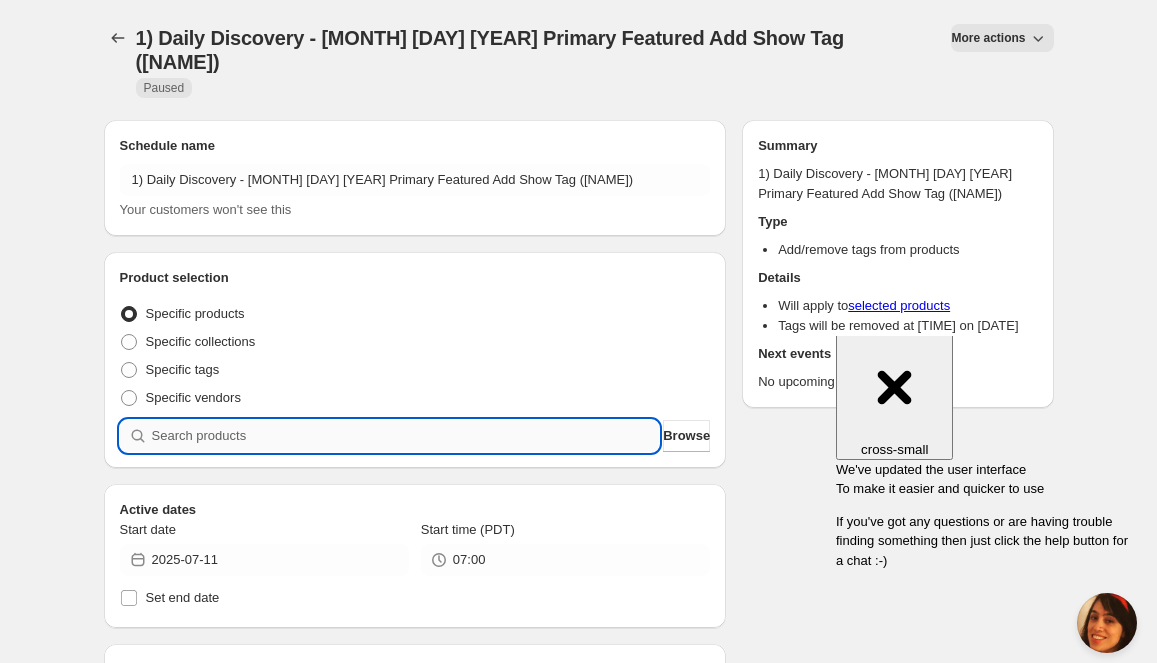 paste on "SOMM2507-BTI20TSC-750" 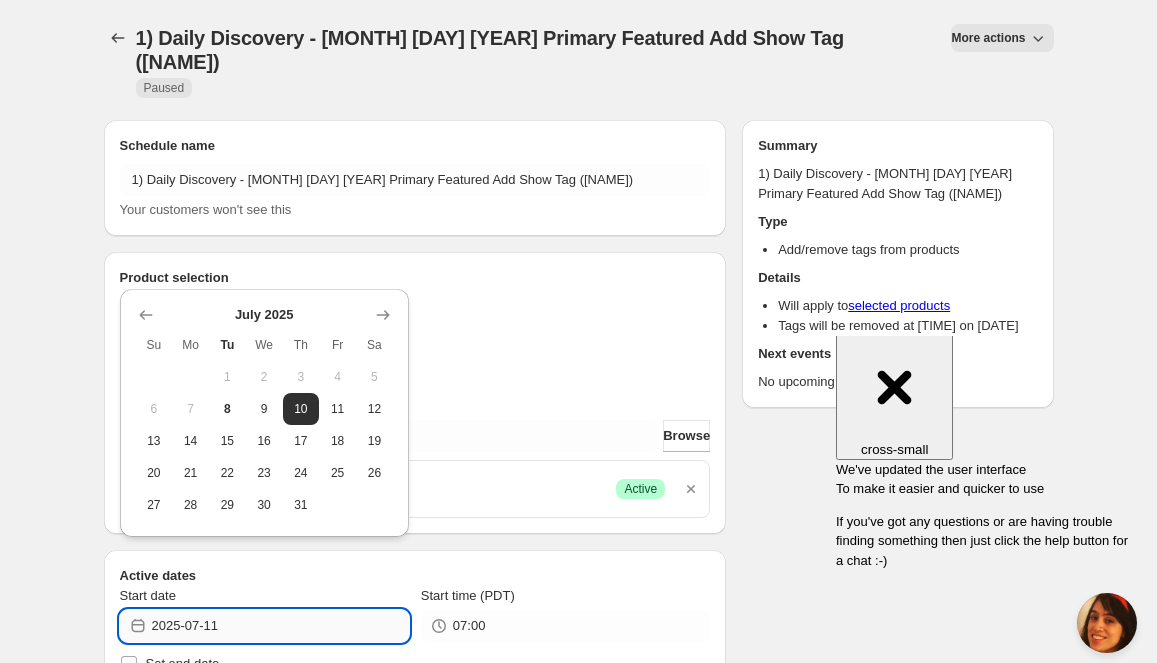 click on "2025-07-11" at bounding box center [280, 626] 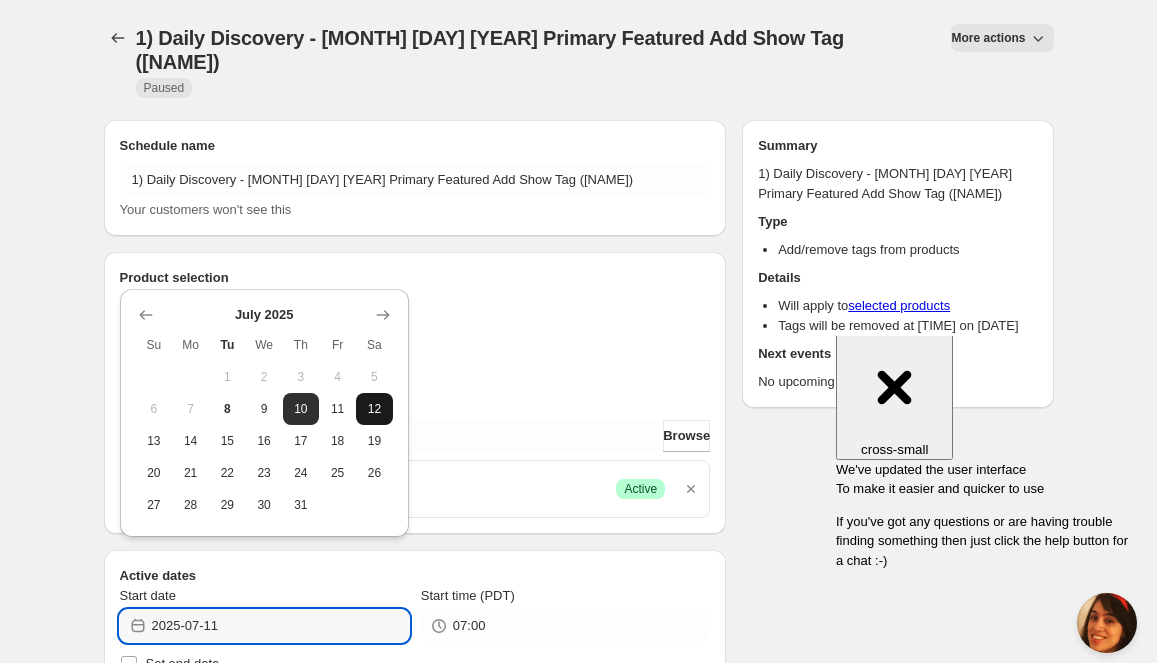 click on "12" at bounding box center (374, 409) 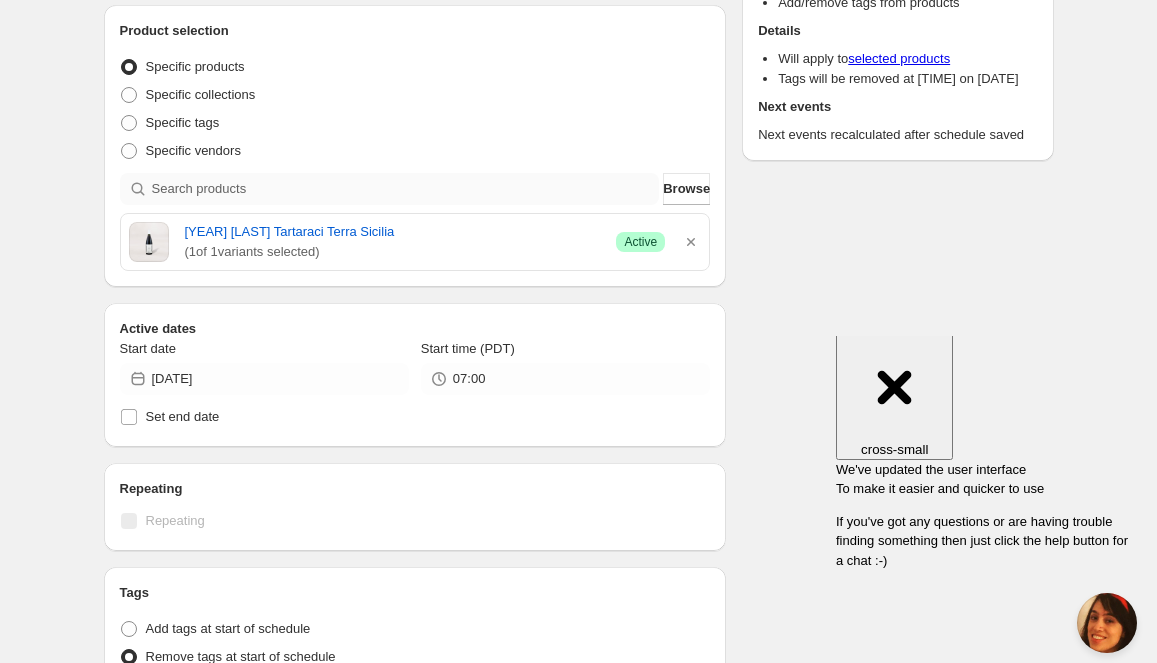 scroll, scrollTop: 267, scrollLeft: 0, axis: vertical 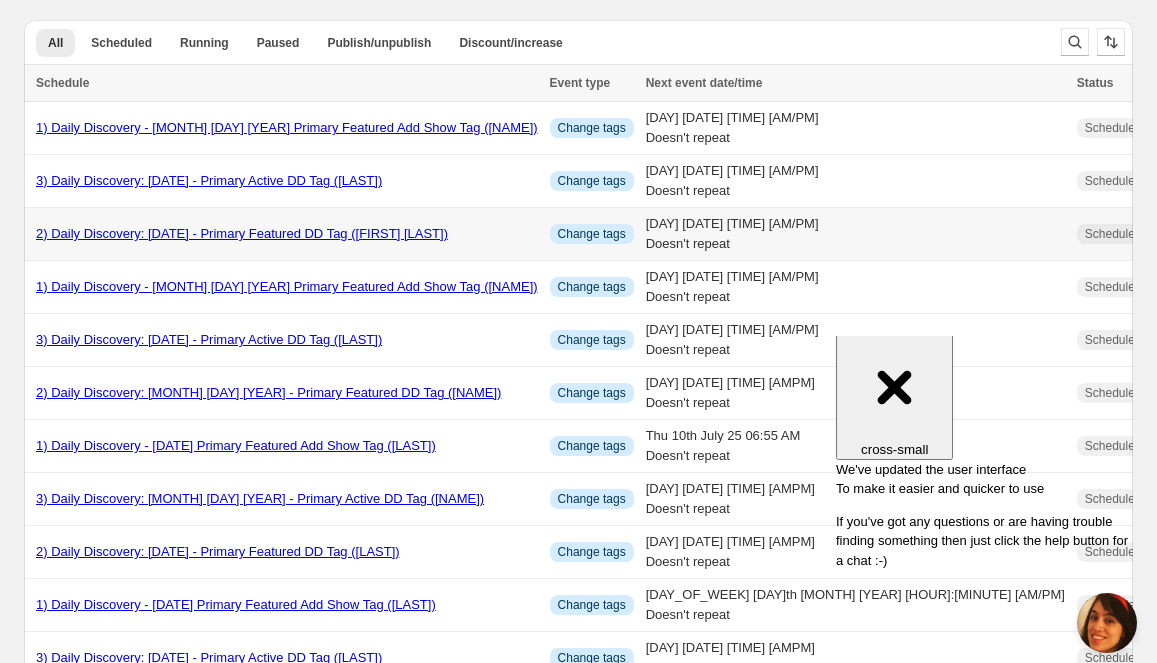 click on "2) Daily Discovery: [DATE] - Primary Featured DD Tag ([FIRST] [LAST])" at bounding box center [242, 233] 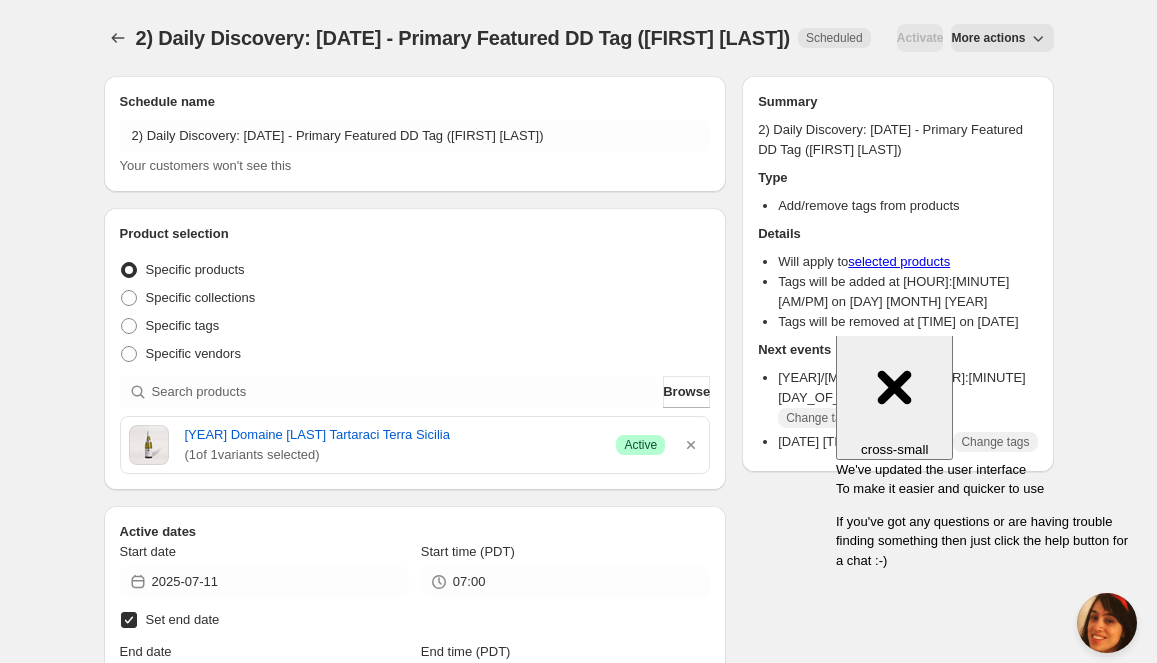 click on "More actions" at bounding box center [988, 38] 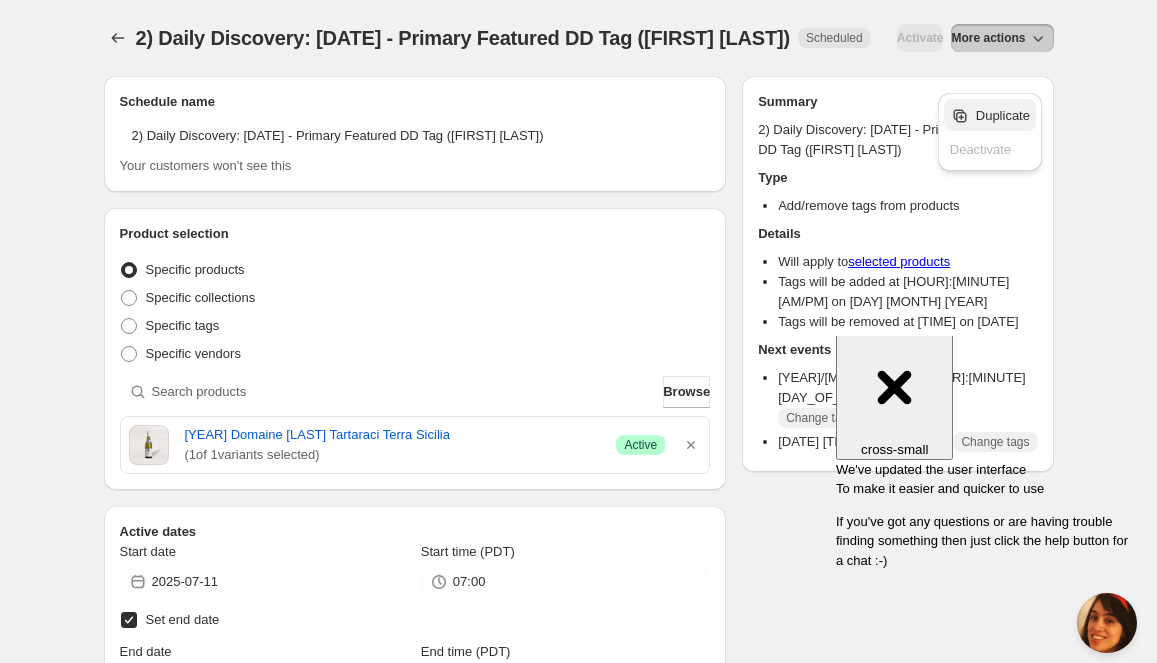 click on "Duplicate" at bounding box center [1003, 115] 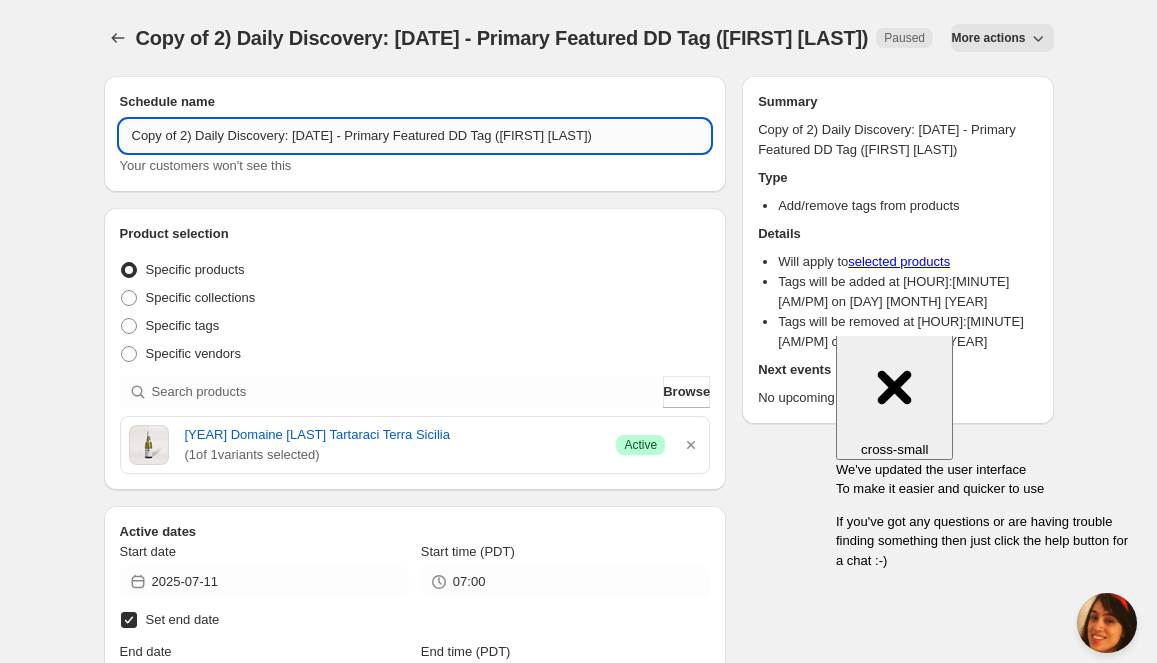 drag, startPoint x: 183, startPoint y: 159, endPoint x: 188, endPoint y: 169, distance: 11.18034 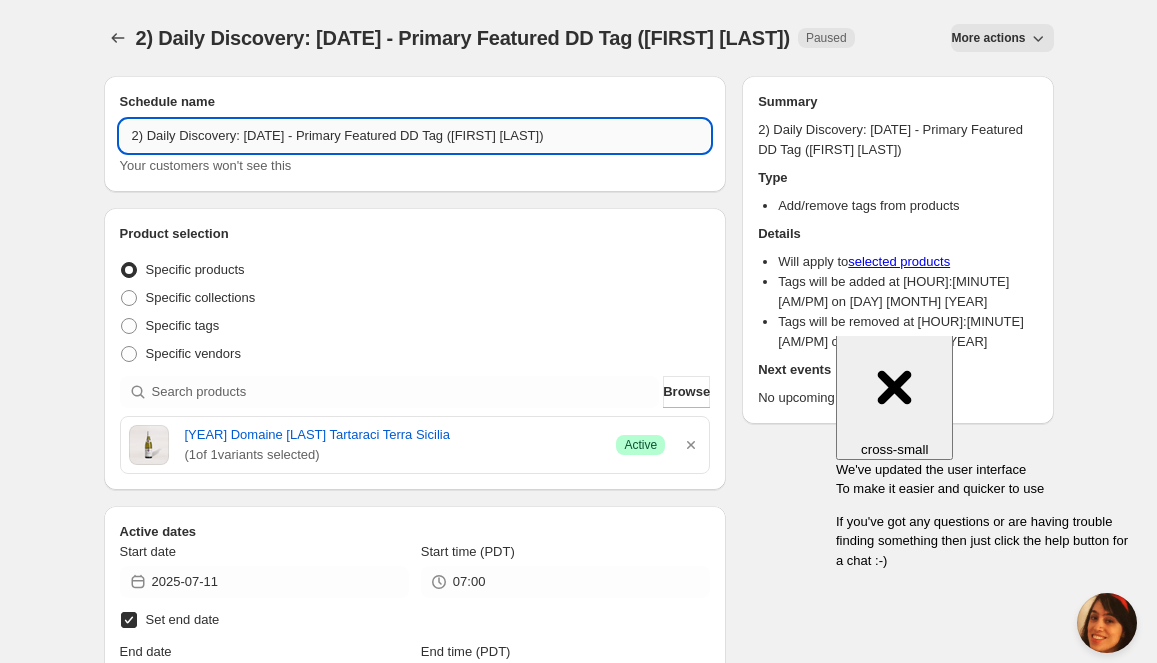 click on "2) Daily Discovery: [DATE] - Primary Featured DD Tag ([FIRST] [LAST])" at bounding box center (415, 136) 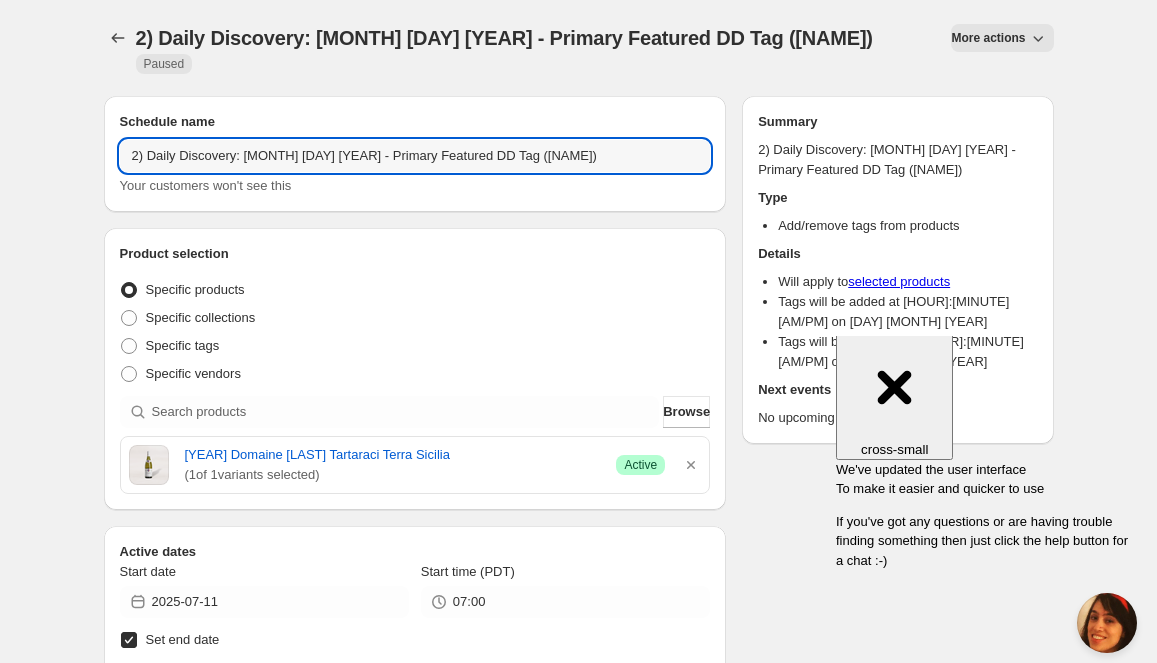 scroll, scrollTop: 1, scrollLeft: 0, axis: vertical 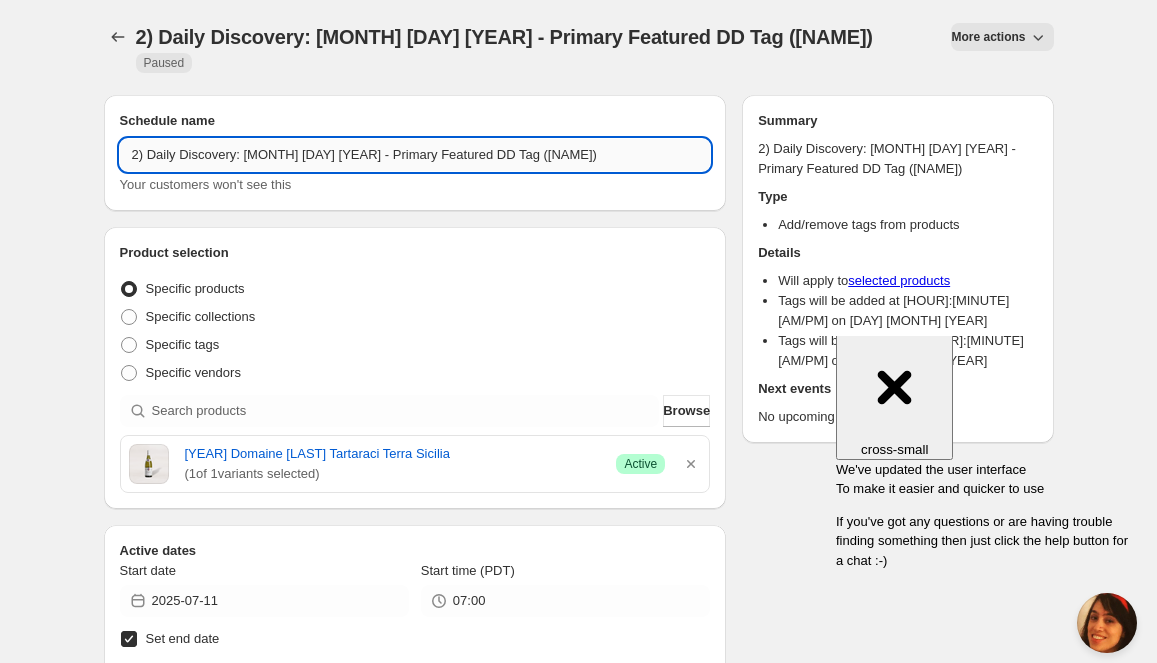 drag, startPoint x: 565, startPoint y: 134, endPoint x: 566, endPoint y: 157, distance: 23.021729 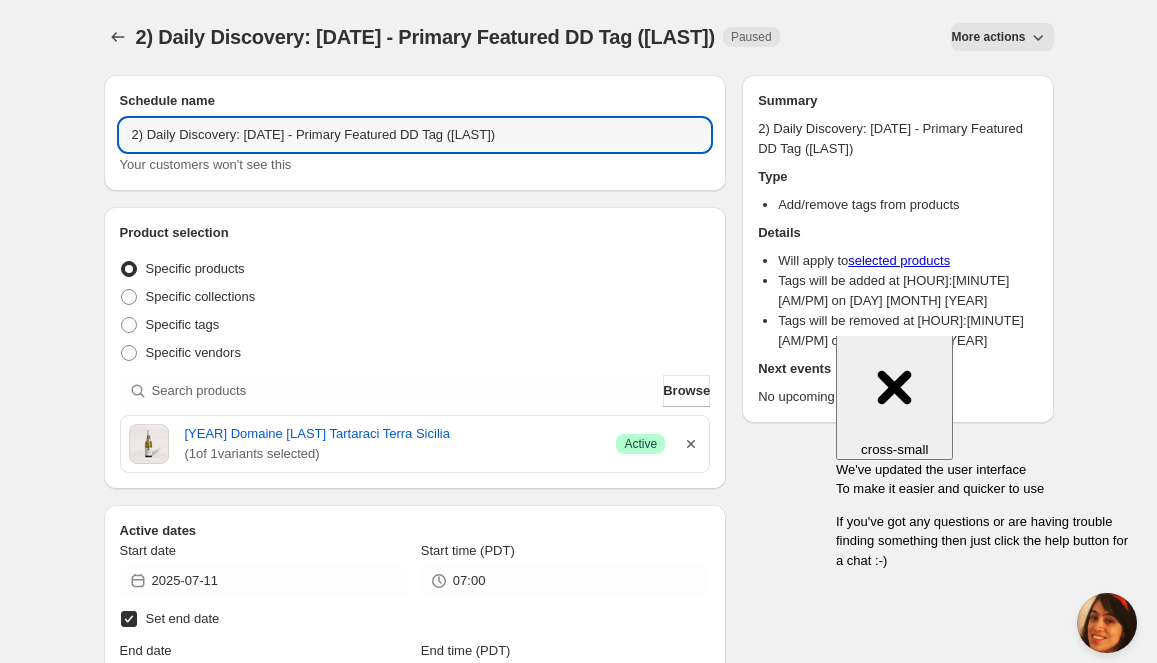 type on "2) Daily Discovery: [DATE] - Primary Featured DD Tag ([LAST])" 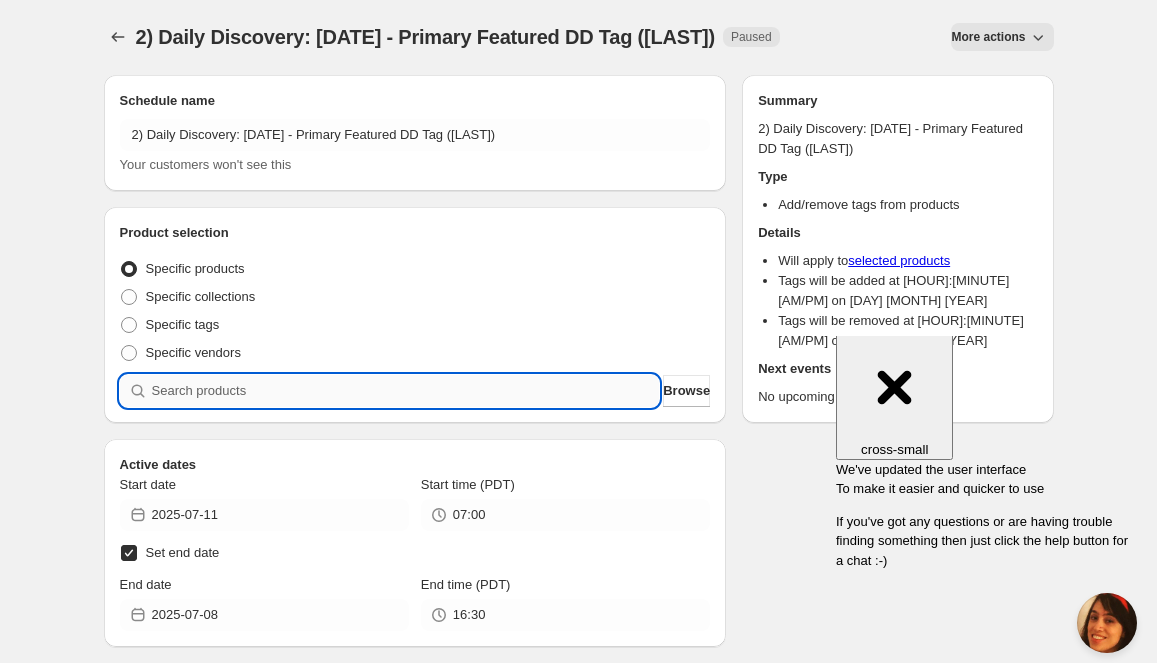 click at bounding box center [406, 391] 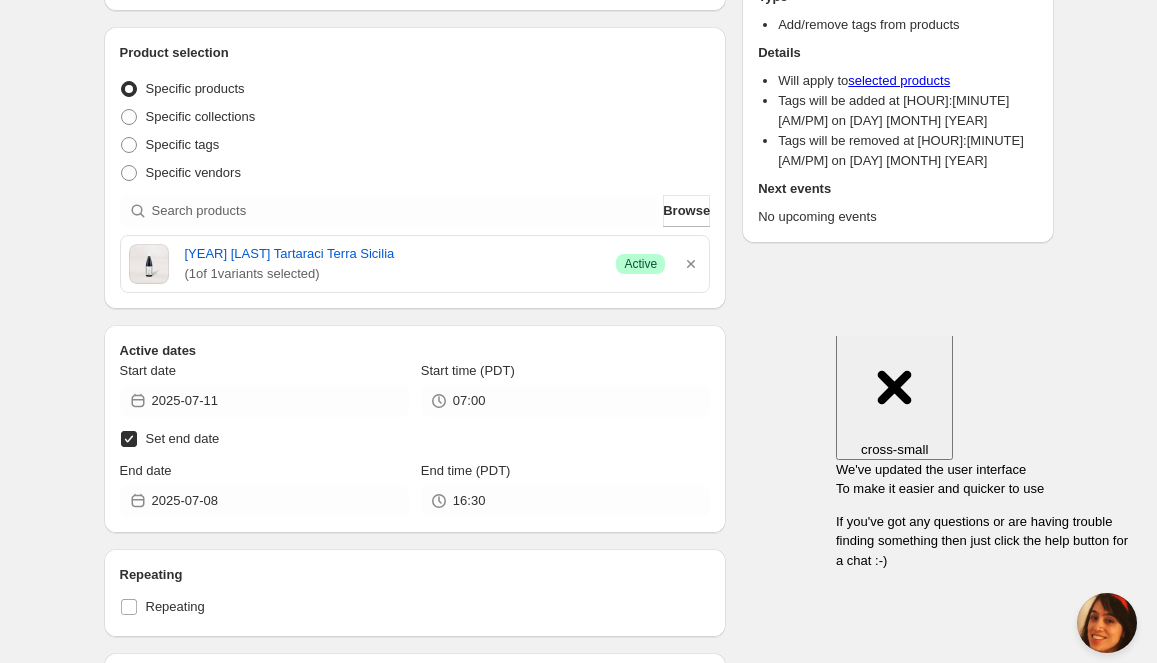 scroll, scrollTop: 184, scrollLeft: 0, axis: vertical 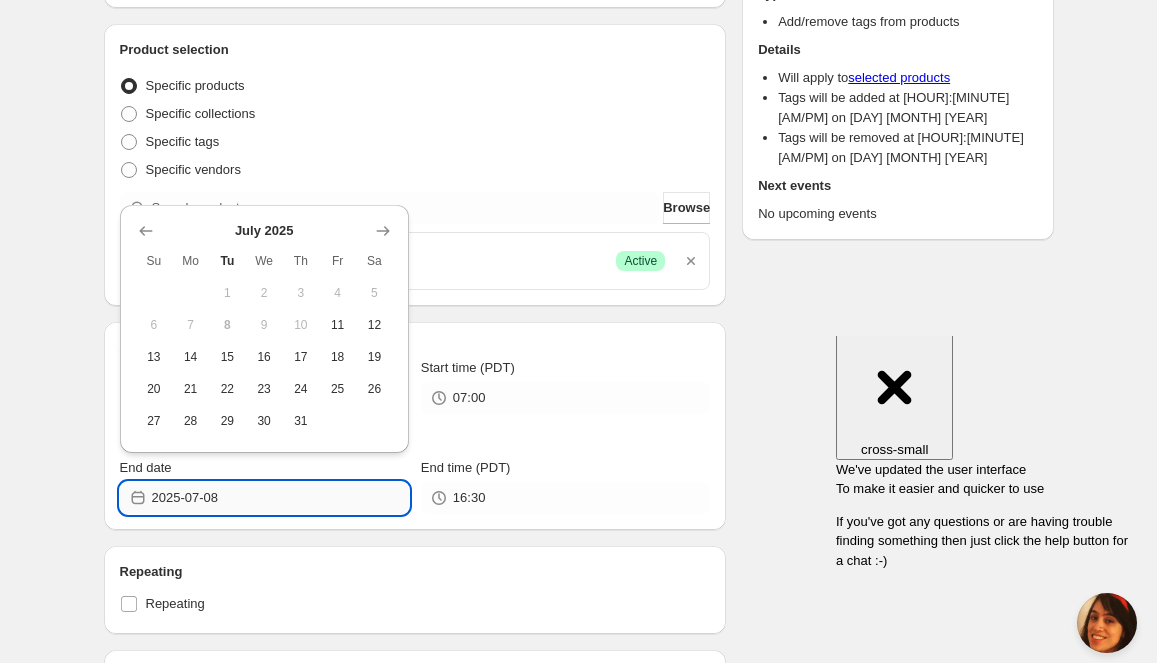 click on "2025-07-08" at bounding box center (280, 498) 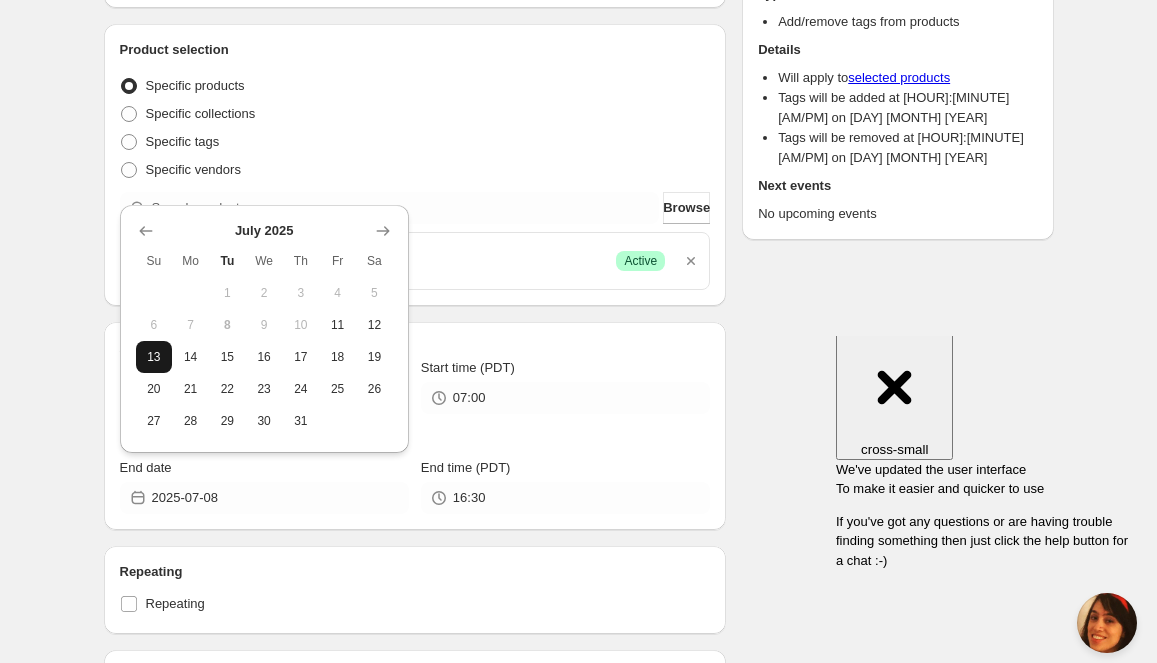 click on "13" at bounding box center [154, 357] 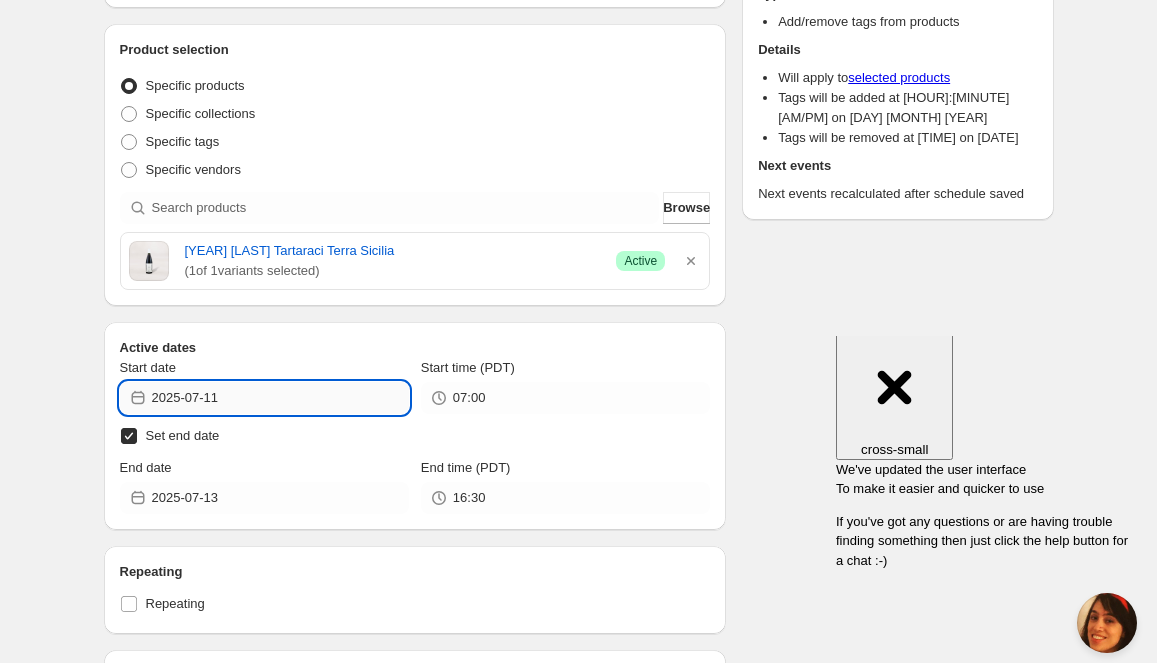 click on "2025-07-11" at bounding box center (280, 398) 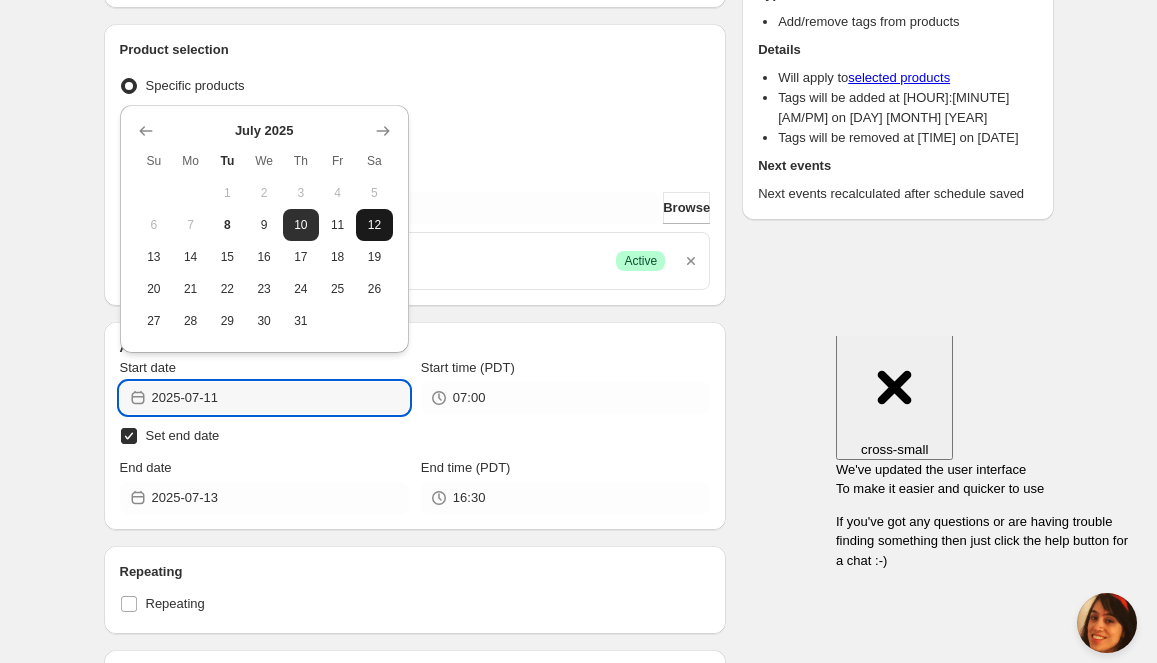 click on "12" at bounding box center (374, 225) 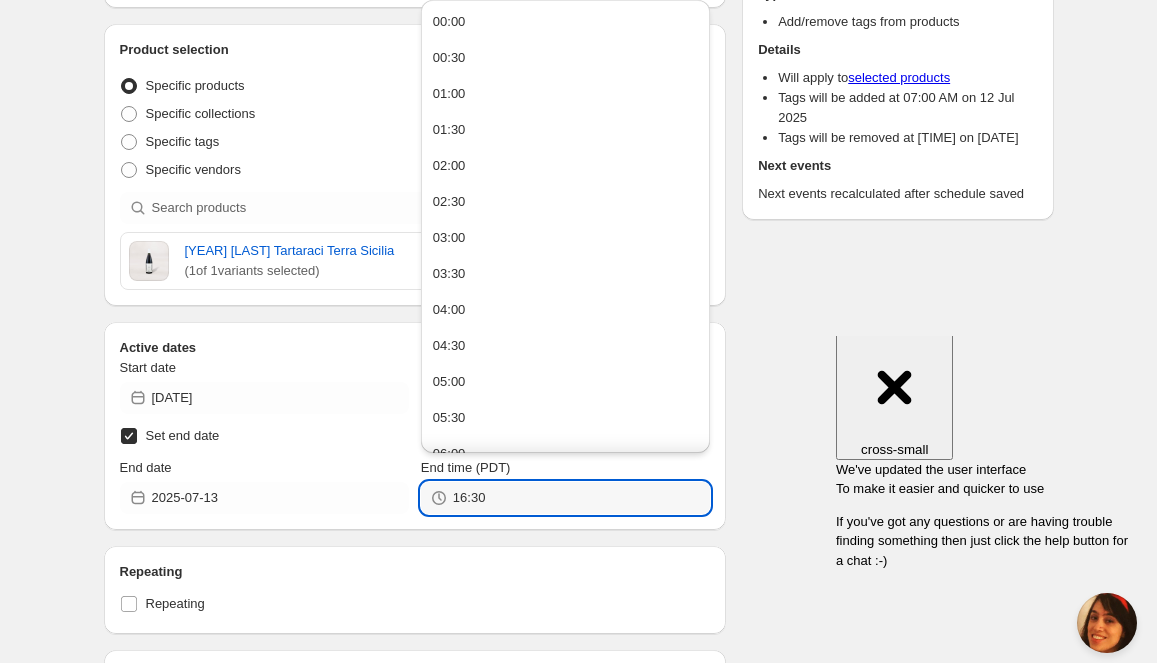 drag, startPoint x: 507, startPoint y: 494, endPoint x: 337, endPoint y: 478, distance: 170.75128 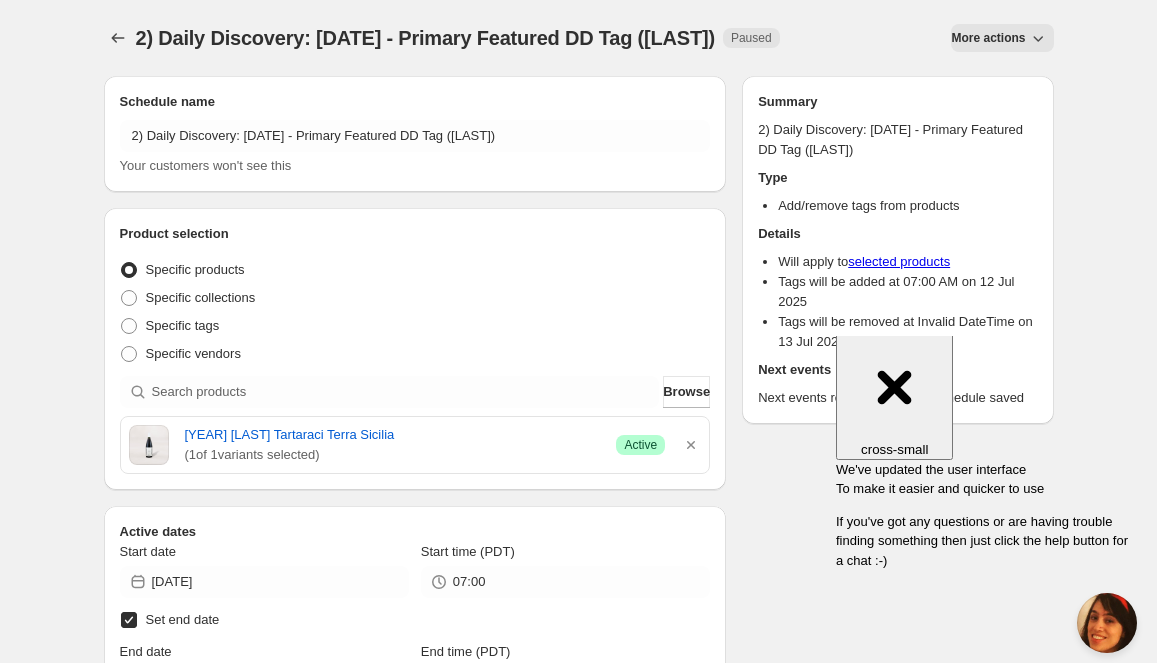 scroll, scrollTop: 8, scrollLeft: 0, axis: vertical 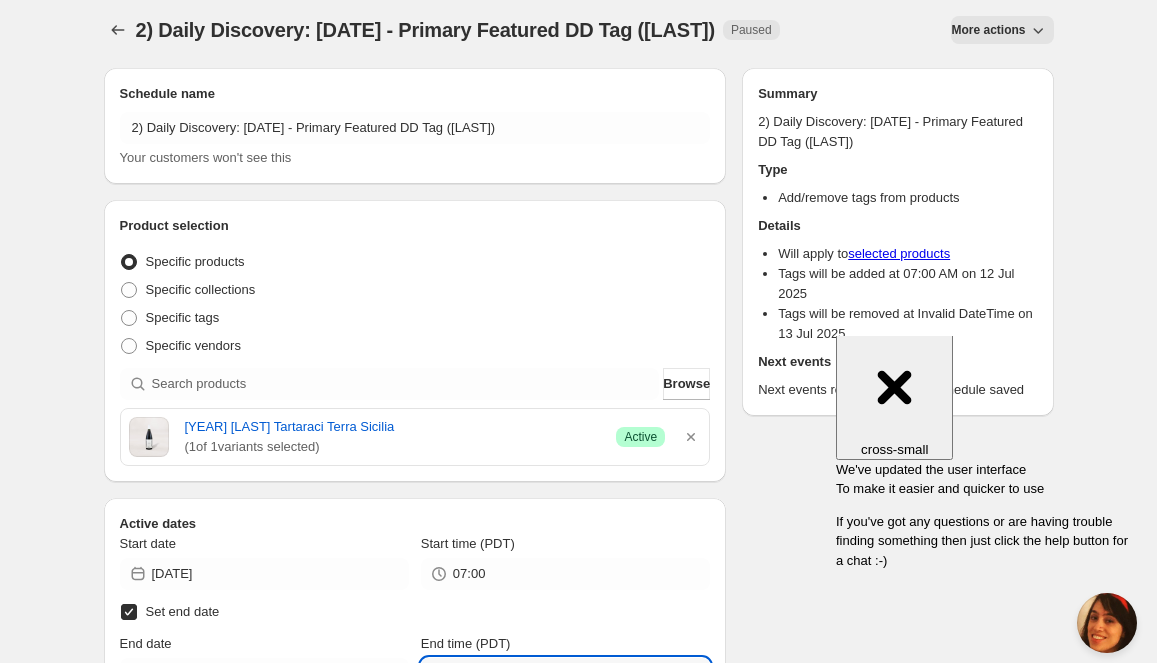 type on "6:55" 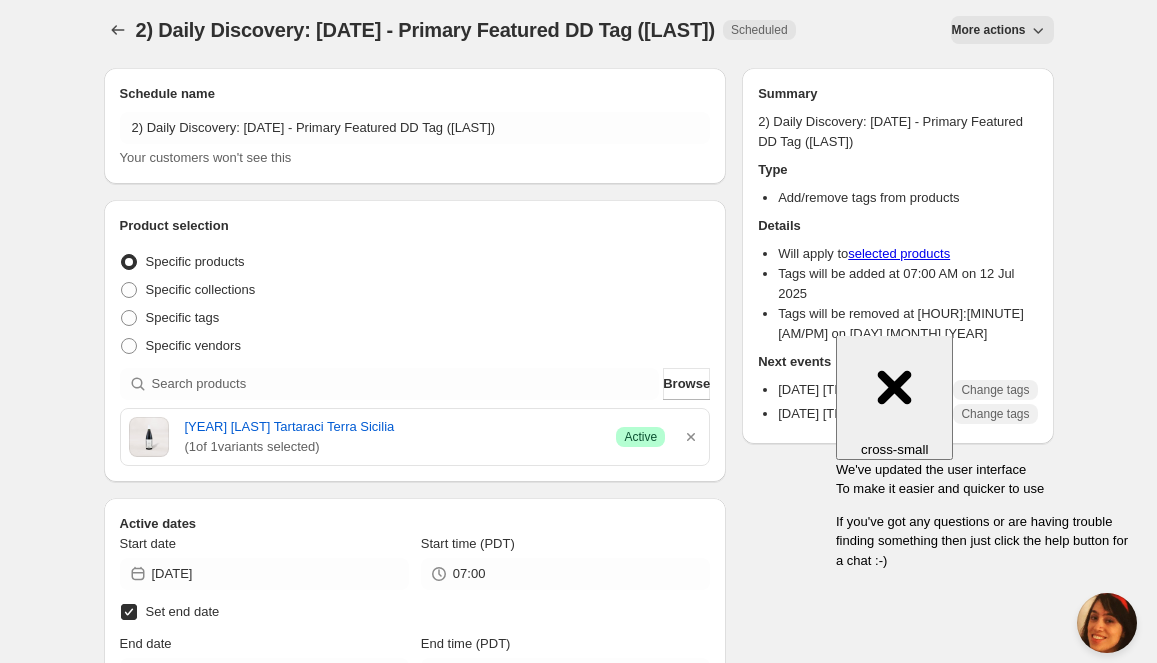 scroll, scrollTop: 0, scrollLeft: 0, axis: both 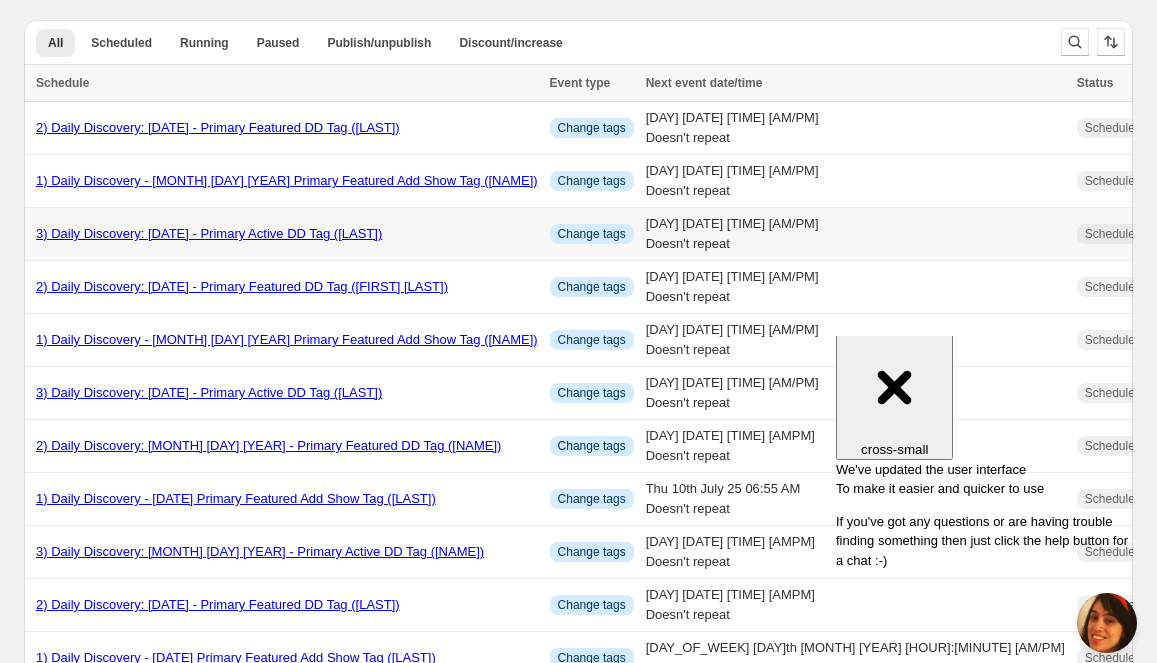 click on "3) Daily Discovery: [DATE] - Primary Active DD Tag ([LAST])" at bounding box center [209, 233] 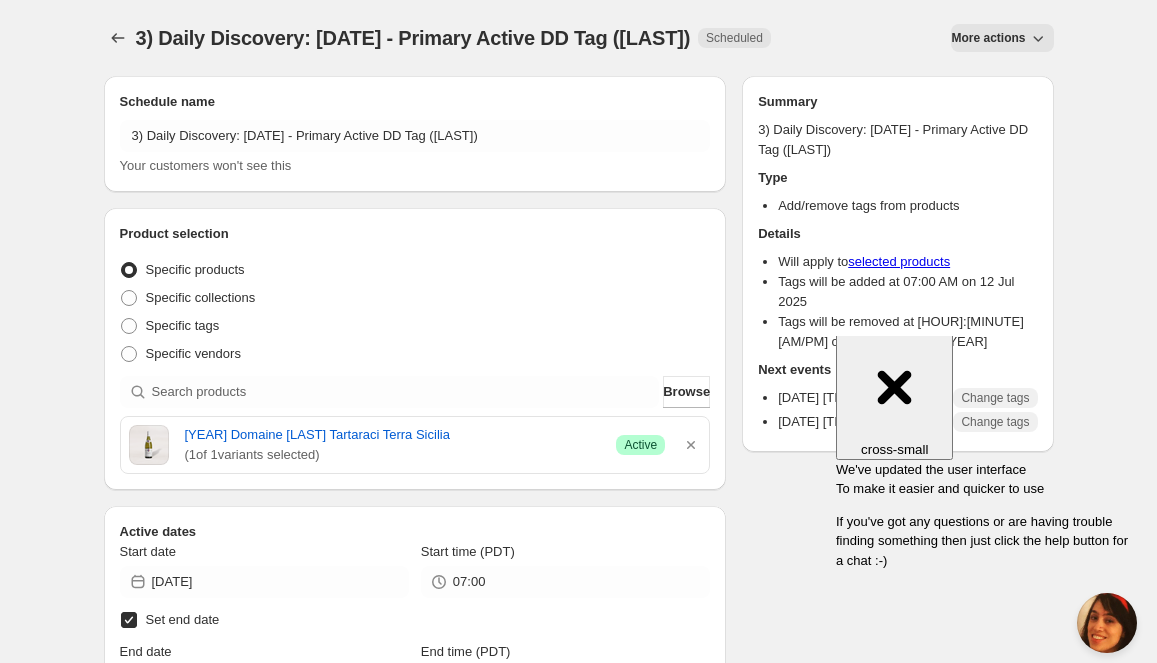 click on "More actions" at bounding box center [1002, 38] 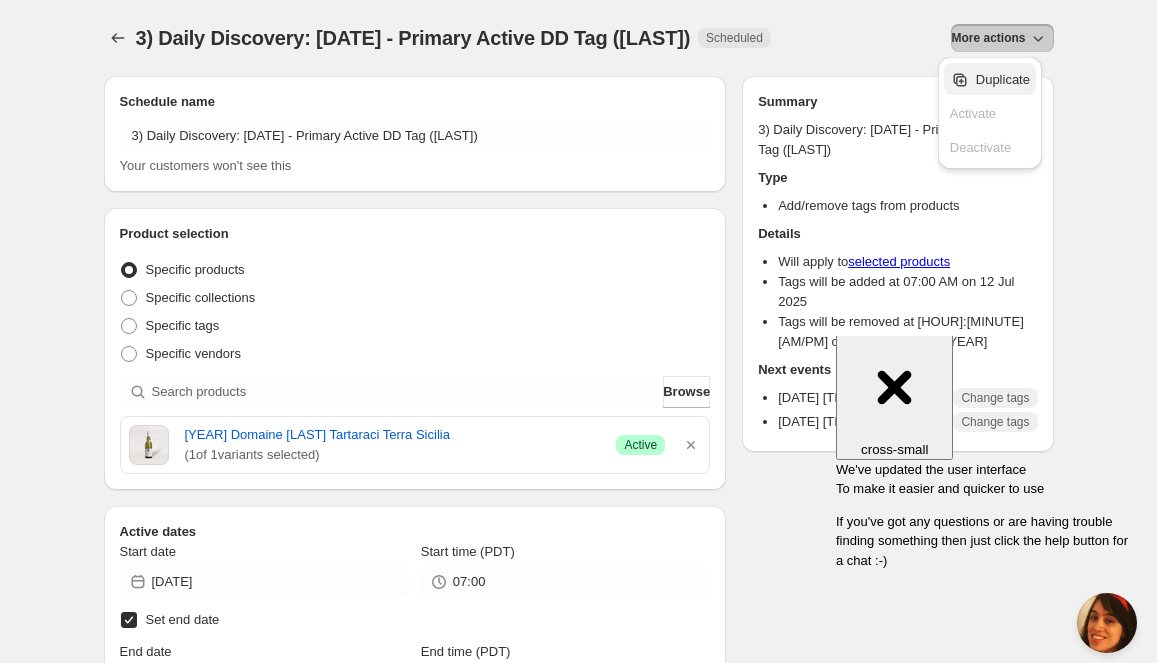 click on "Duplicate" at bounding box center [1003, 79] 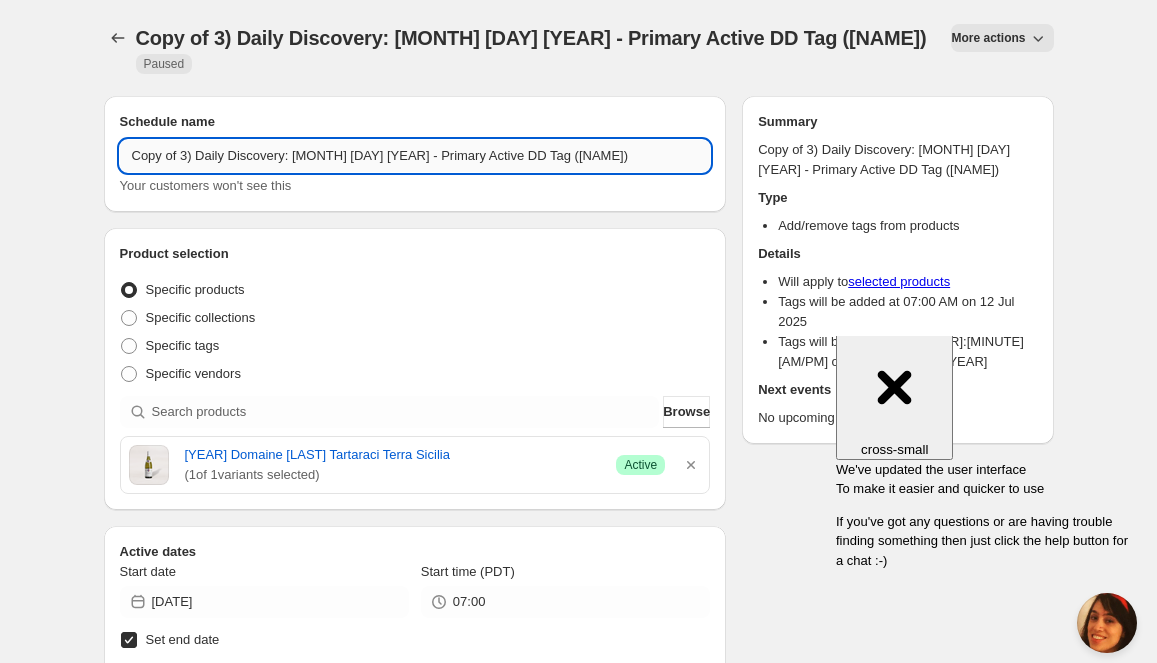 click on "Copy of 3) Daily Discovery: [MONTH] [DAY] [YEAR] - Primary Active DD Tag ([NAME])" at bounding box center [415, 156] 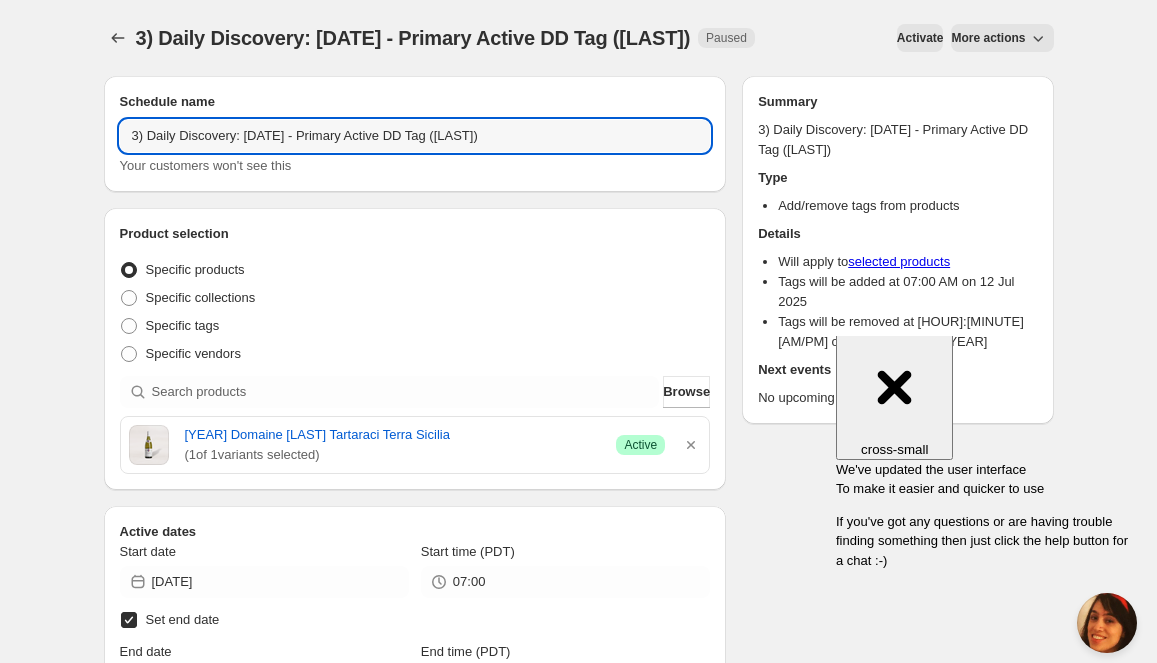 drag, startPoint x: 293, startPoint y: 142, endPoint x: 291, endPoint y: 161, distance: 19.104973 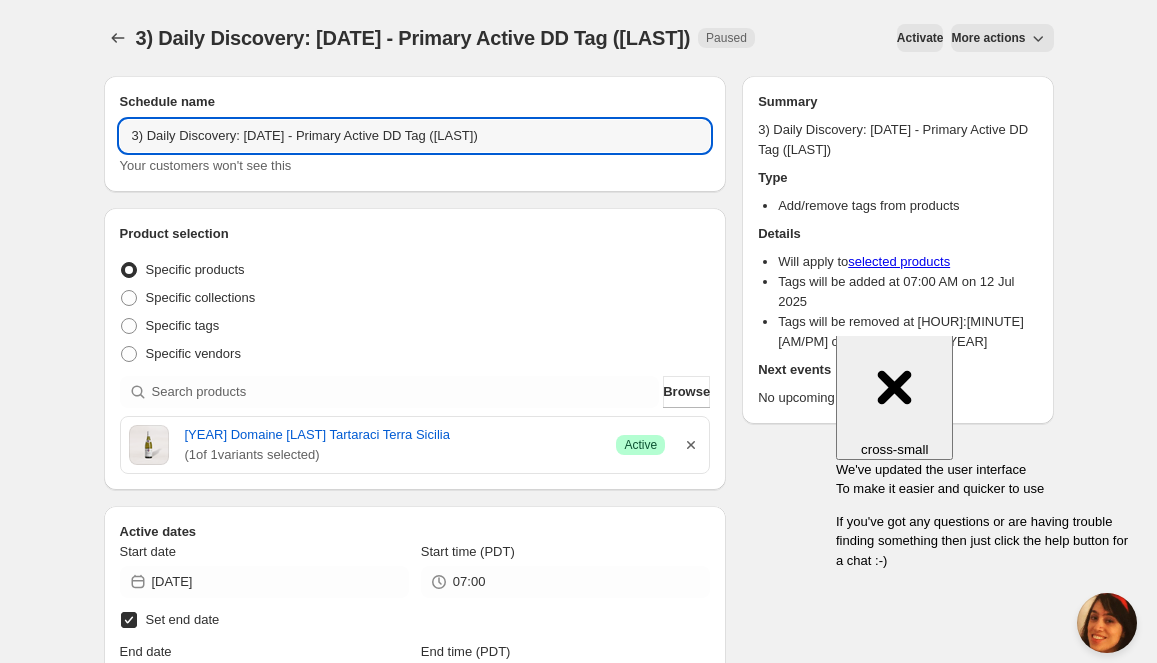 type on "3) Daily Discovery: [DATE] - Primary Active DD Tag ([LAST])" 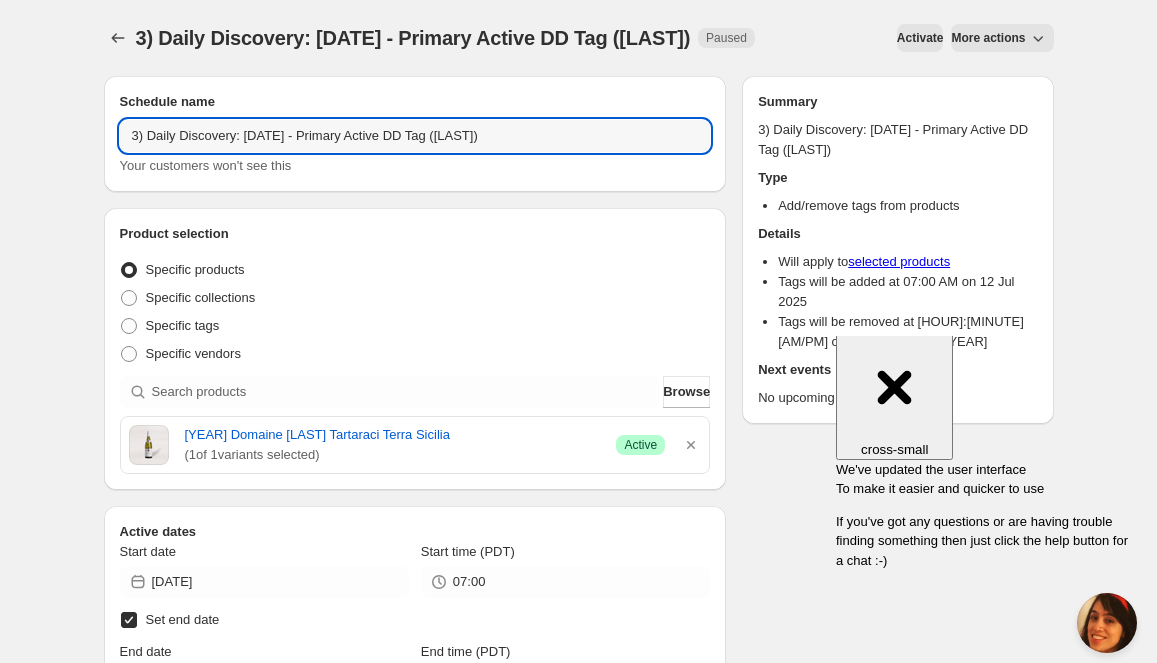 drag, startPoint x: 693, startPoint y: 448, endPoint x: 634, endPoint y: 427, distance: 62.625874 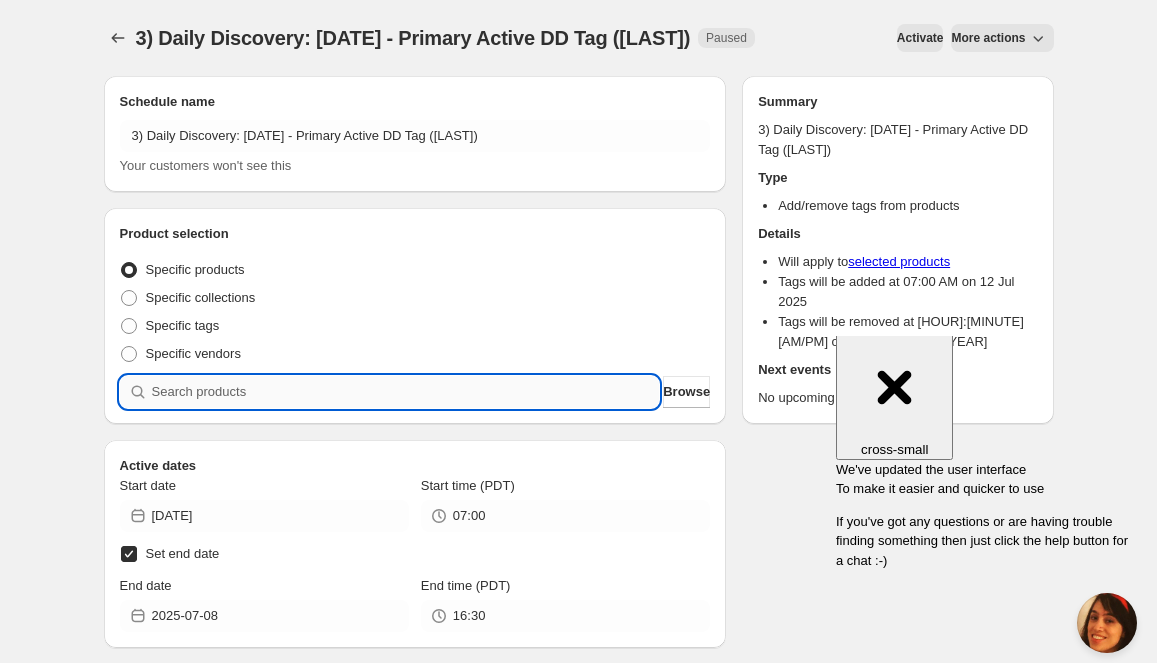 click at bounding box center [406, 392] 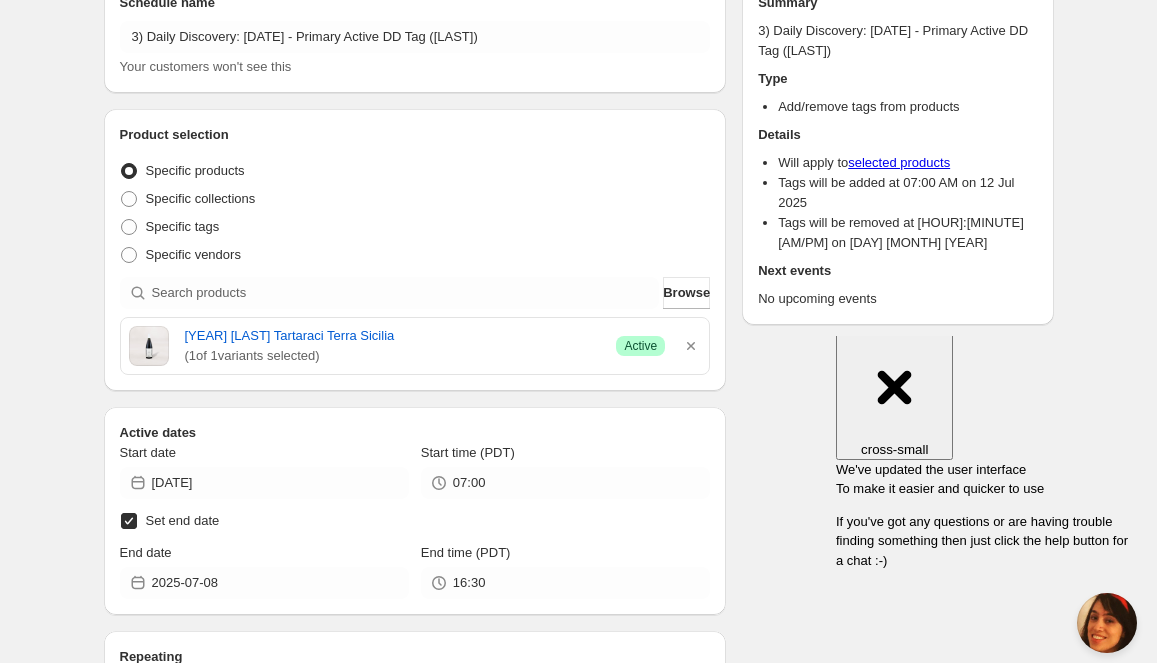scroll, scrollTop: 102, scrollLeft: 0, axis: vertical 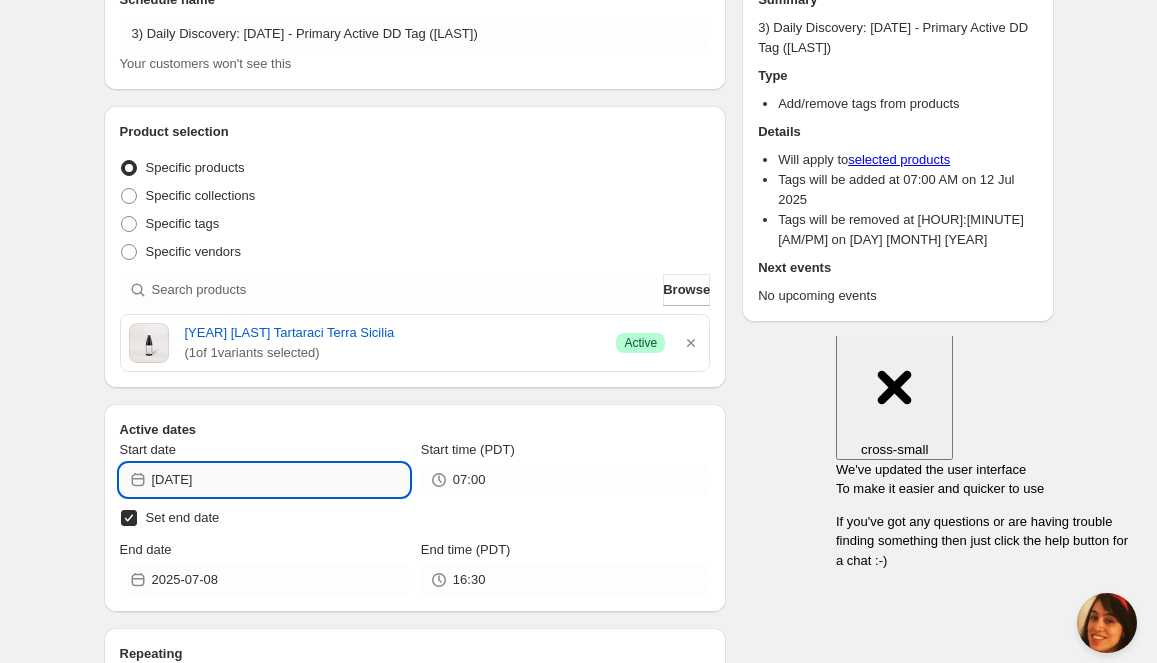 click on "[DATE]" at bounding box center [280, 480] 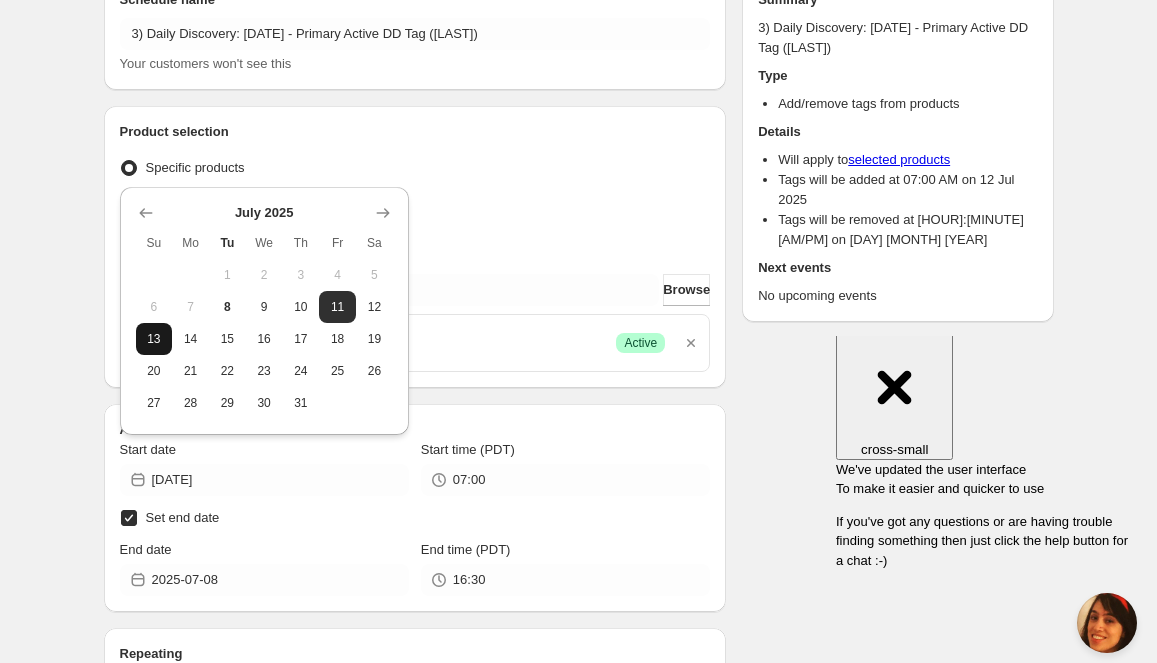 click on "13" at bounding box center [154, 339] 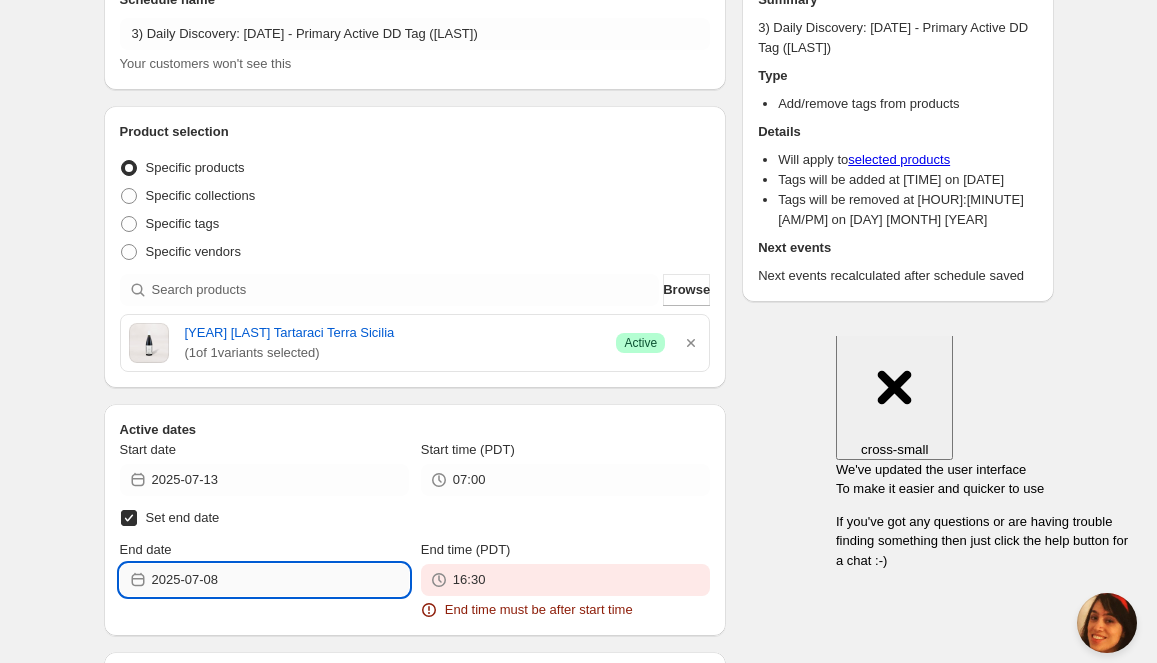 click on "2025-07-08" at bounding box center [280, 580] 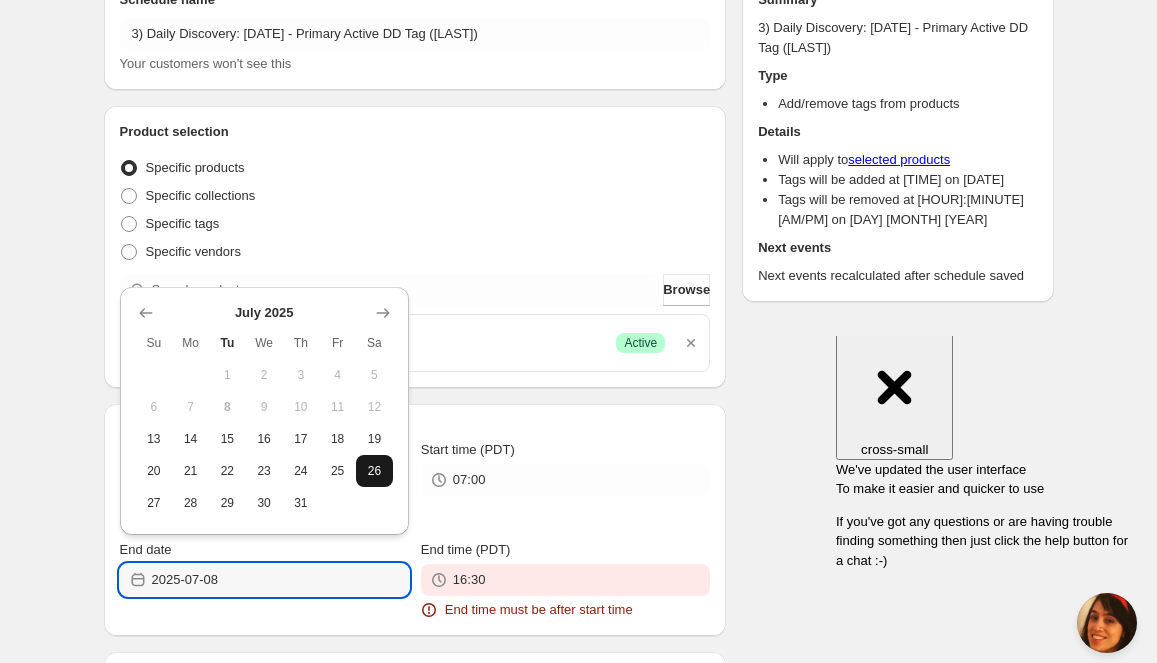 click on "26" at bounding box center (374, 471) 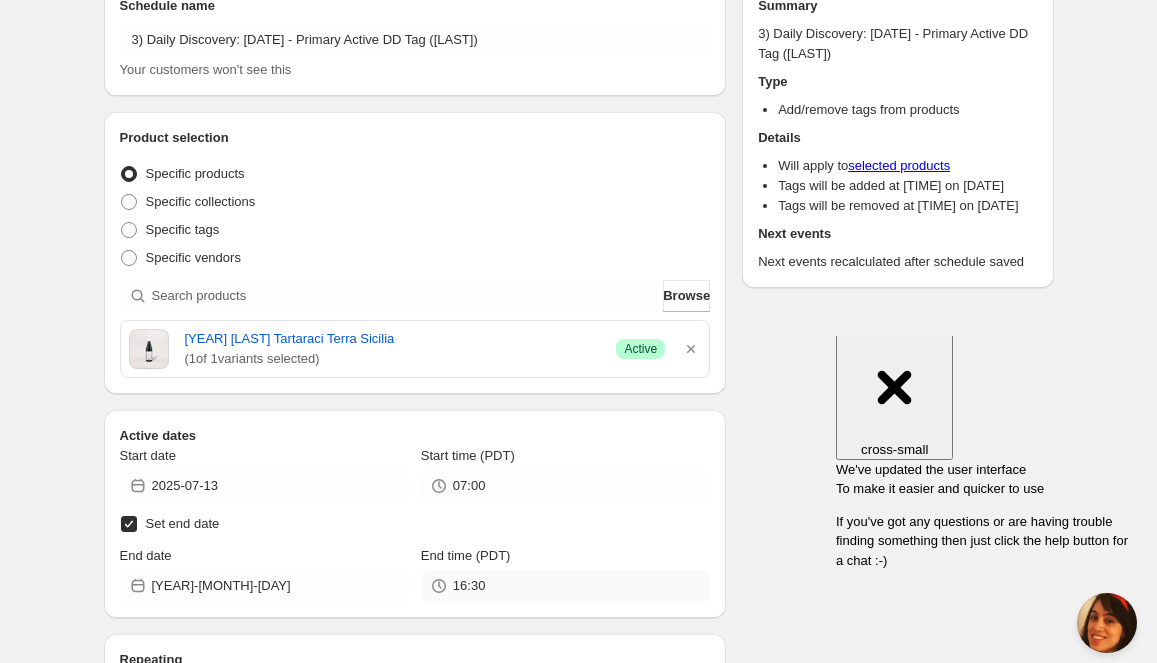 scroll, scrollTop: 95, scrollLeft: 0, axis: vertical 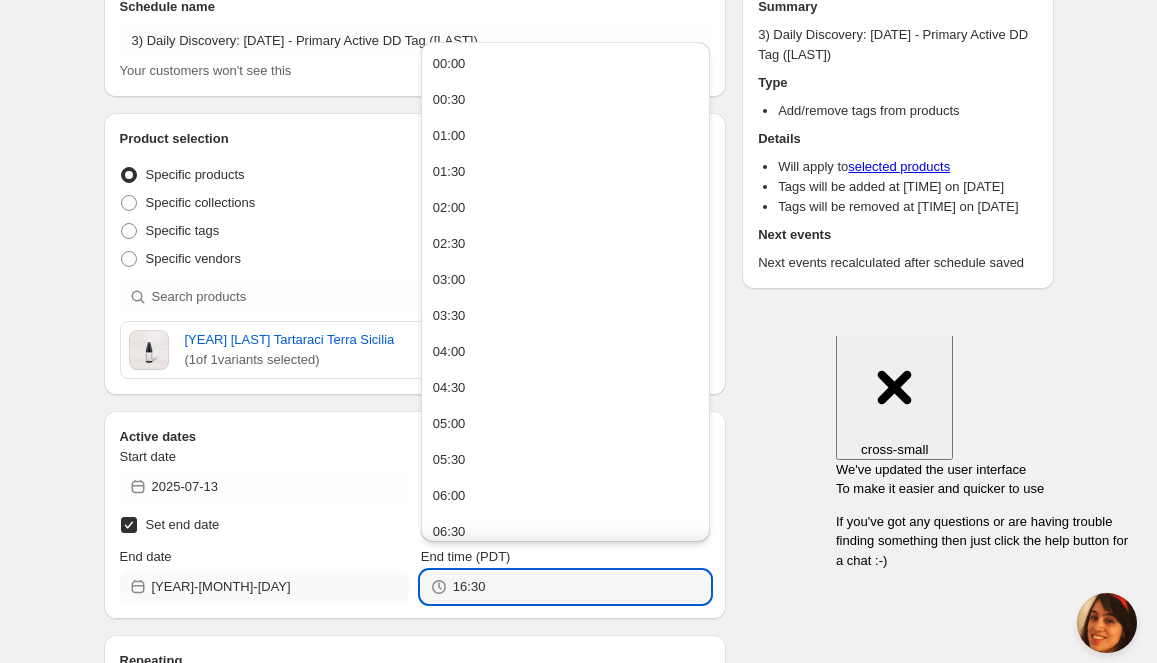 drag, startPoint x: 501, startPoint y: 586, endPoint x: 309, endPoint y: 573, distance: 192.4396 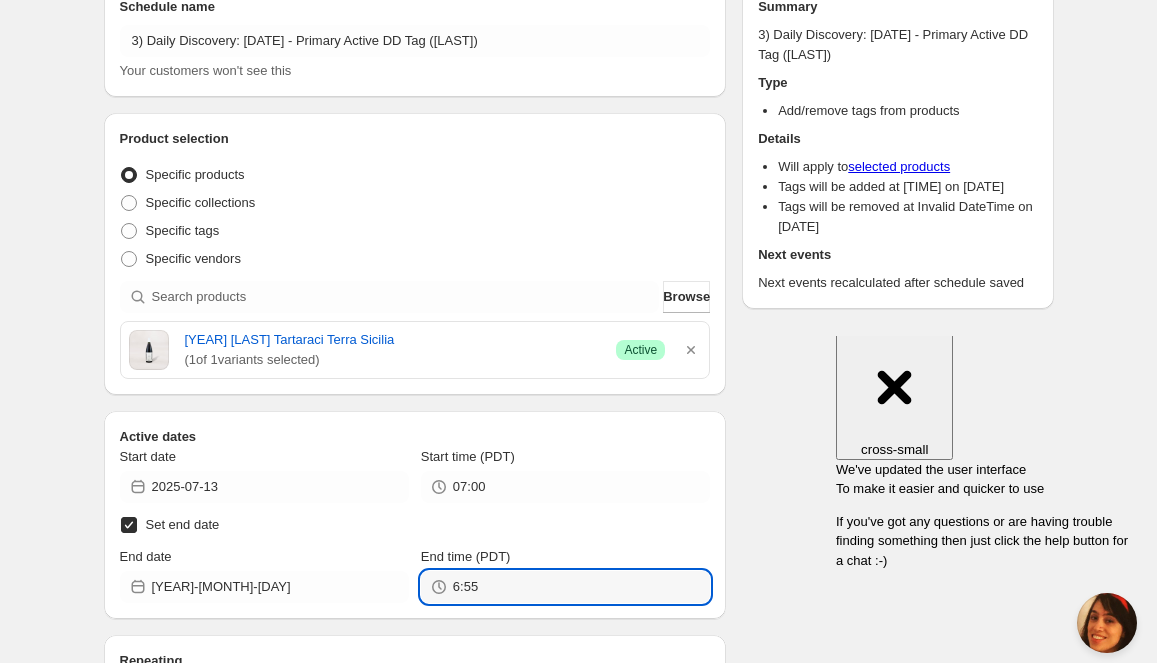 type on "6:55" 